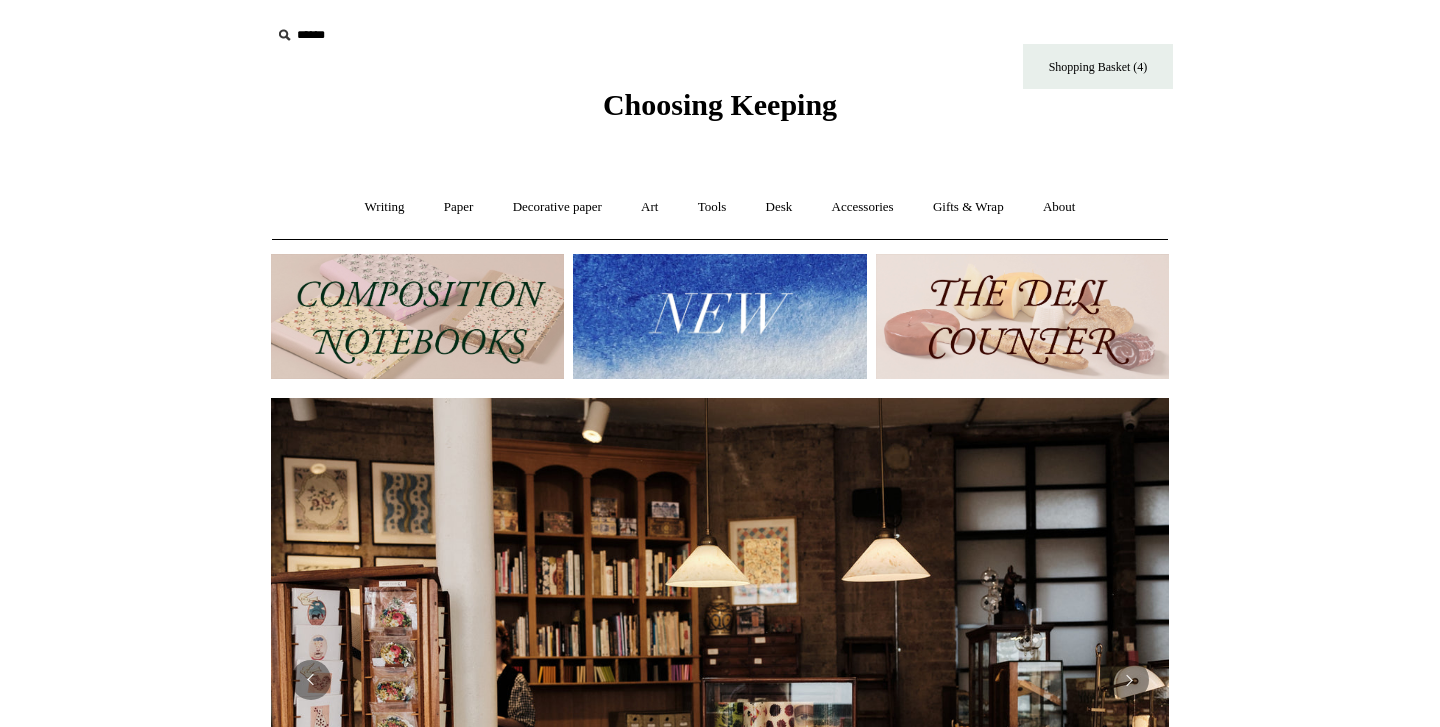 scroll, scrollTop: 0, scrollLeft: 0, axis: both 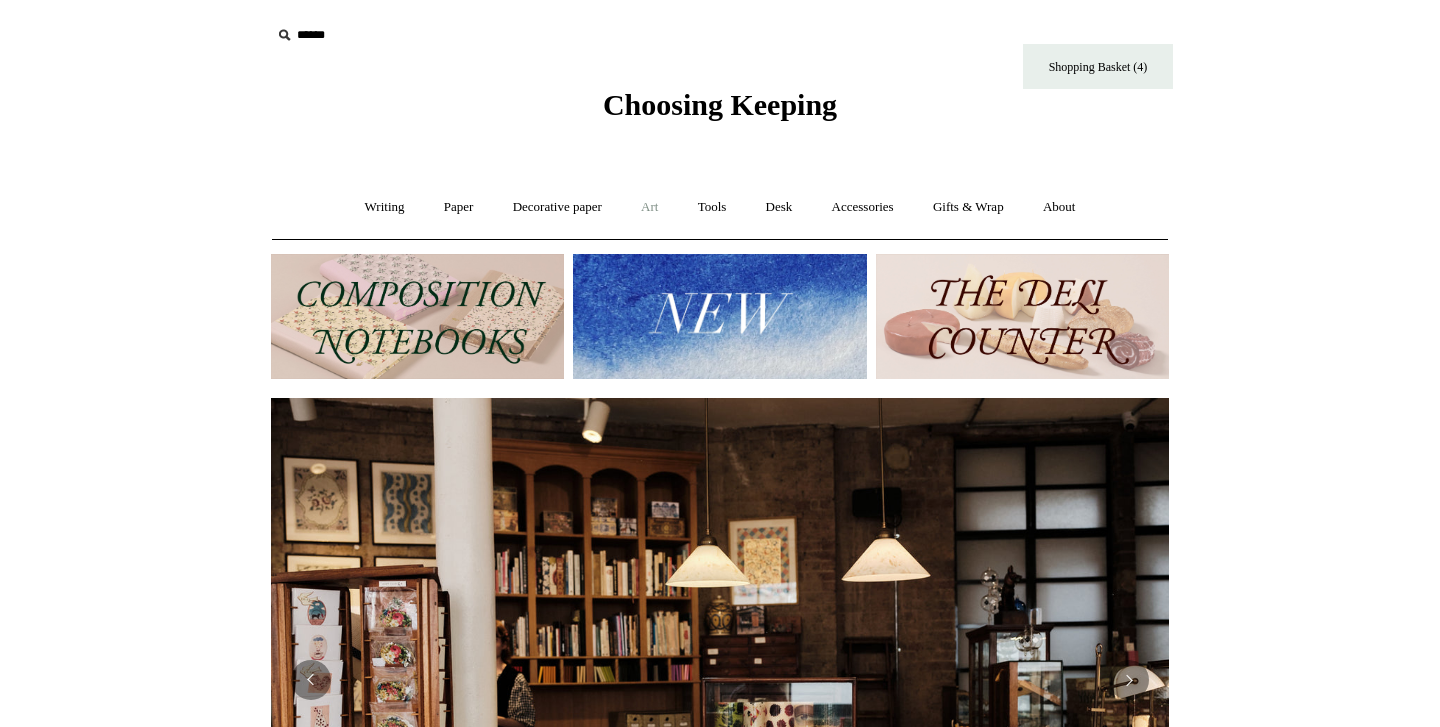 click on "Art +" at bounding box center (649, 207) 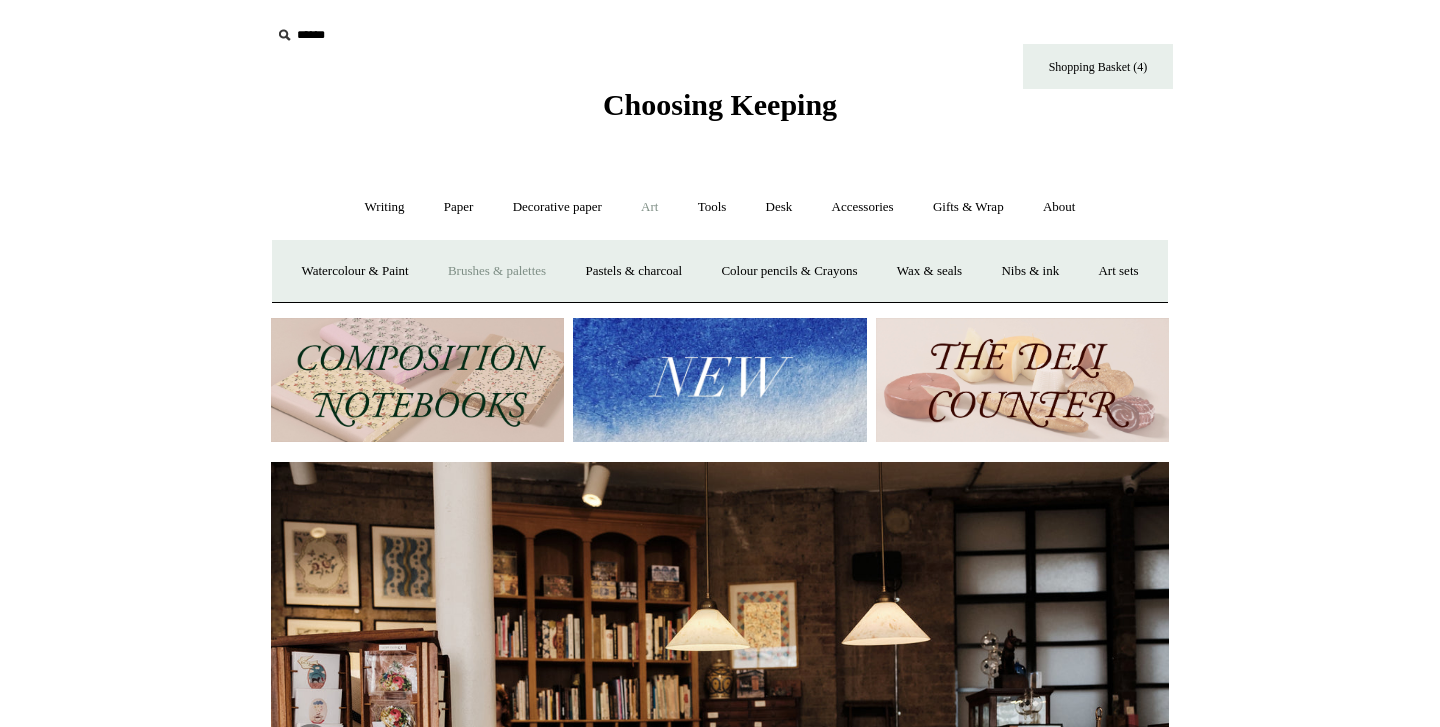 click on "Brushes & palettes" at bounding box center [497, 271] 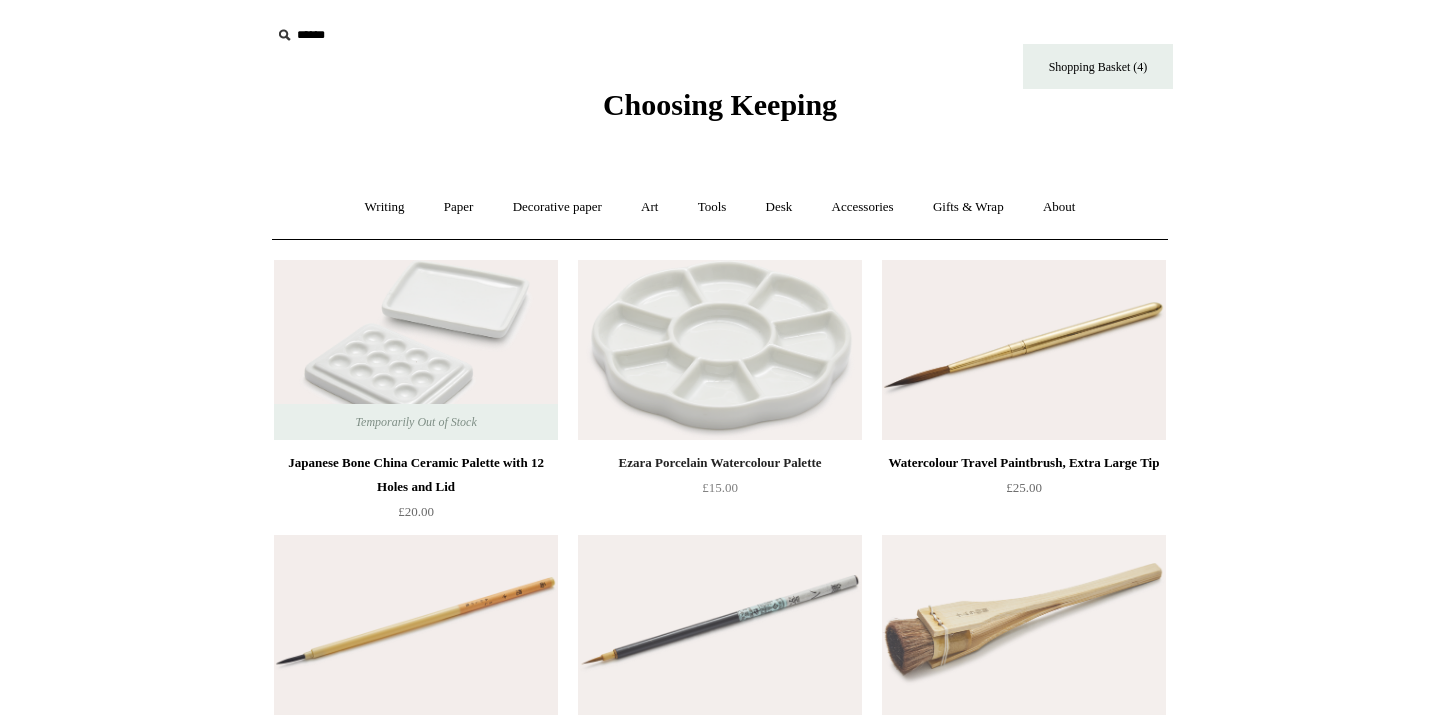 scroll, scrollTop: 0, scrollLeft: 0, axis: both 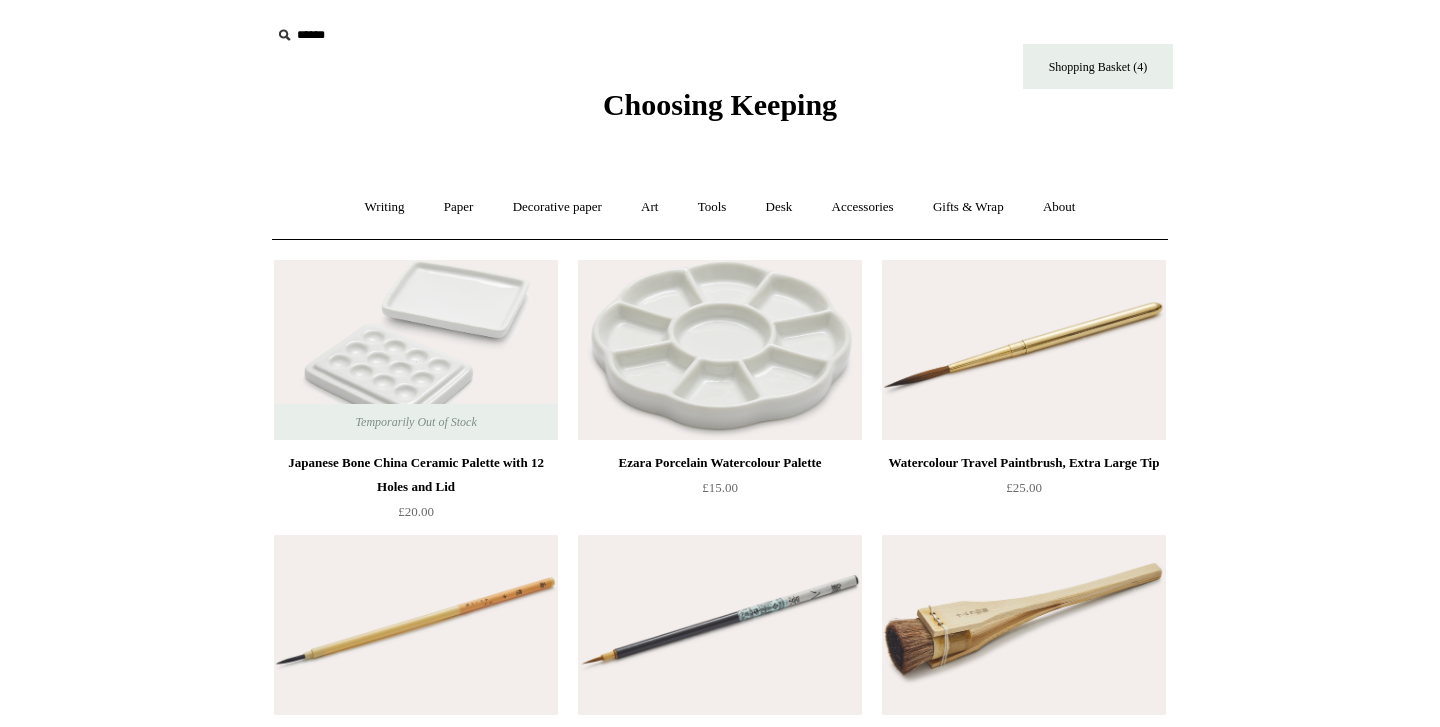 click on "Menu
Choosing Keeping
*
Shipping Information
Shopping Basket (4)
*
⤺
+ +" at bounding box center [720, 979] 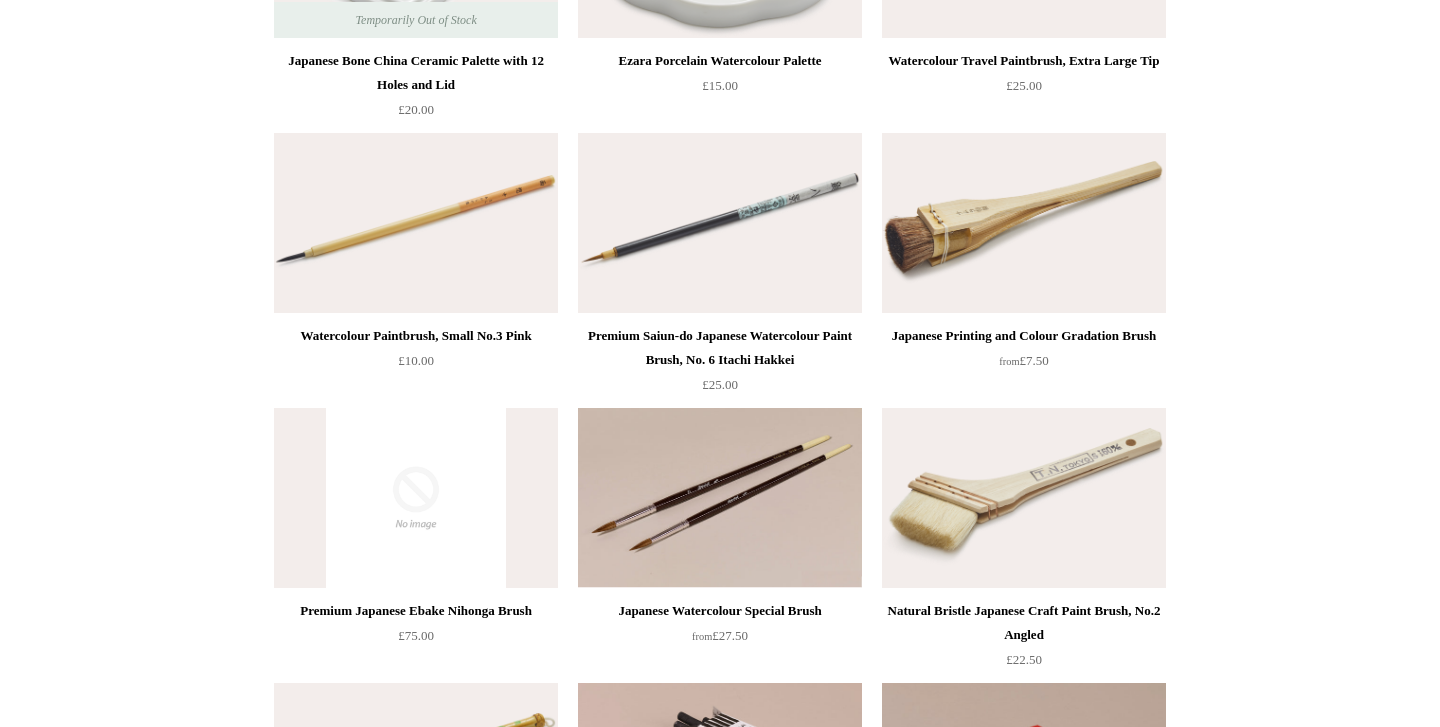 scroll, scrollTop: 402, scrollLeft: 0, axis: vertical 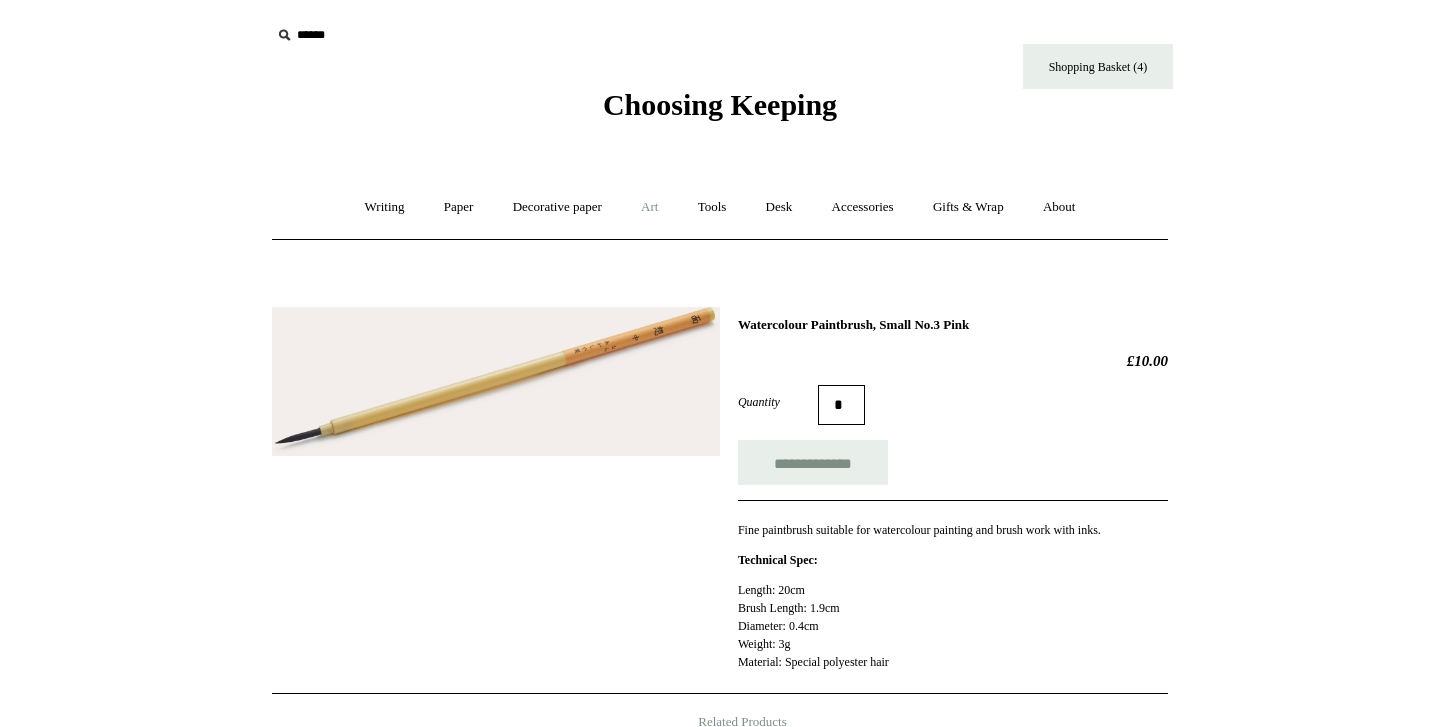 click on "Art +" at bounding box center (649, 207) 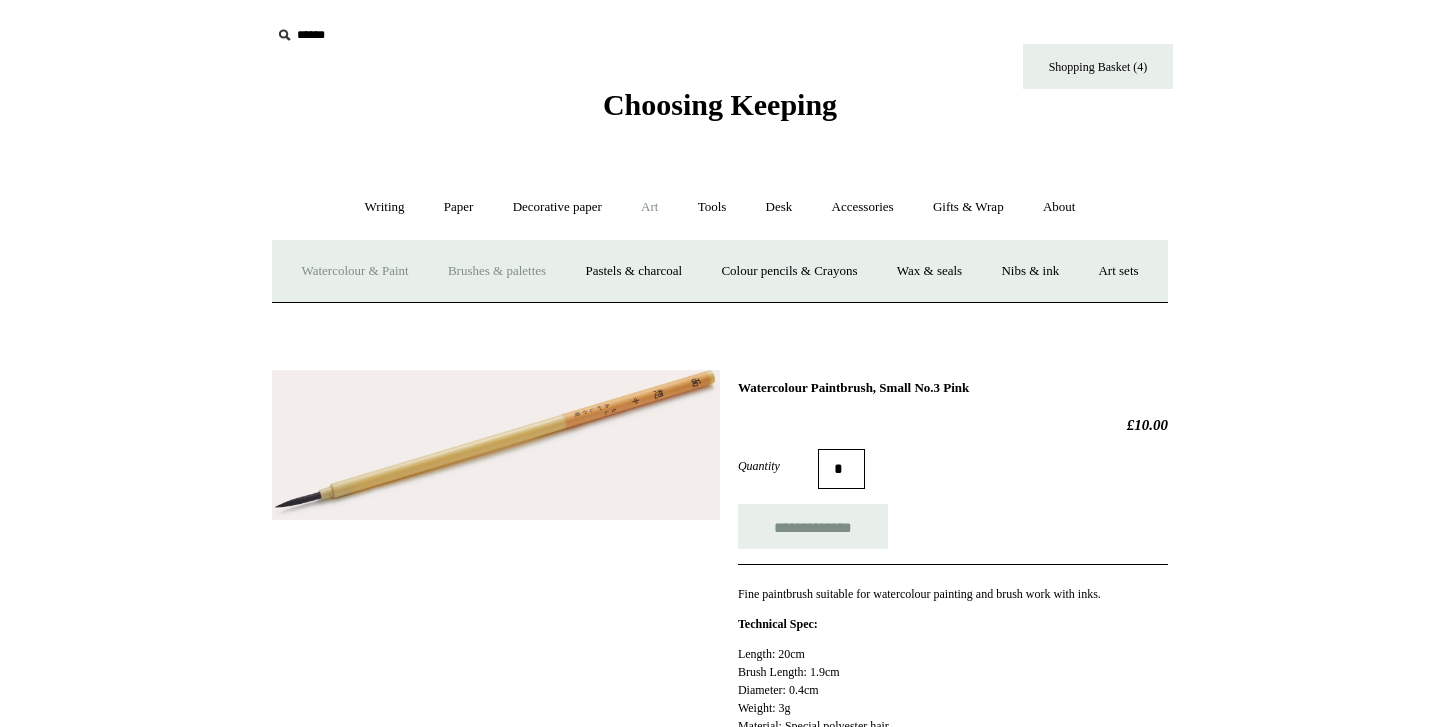click on "Watercolour & Paint" at bounding box center [354, 271] 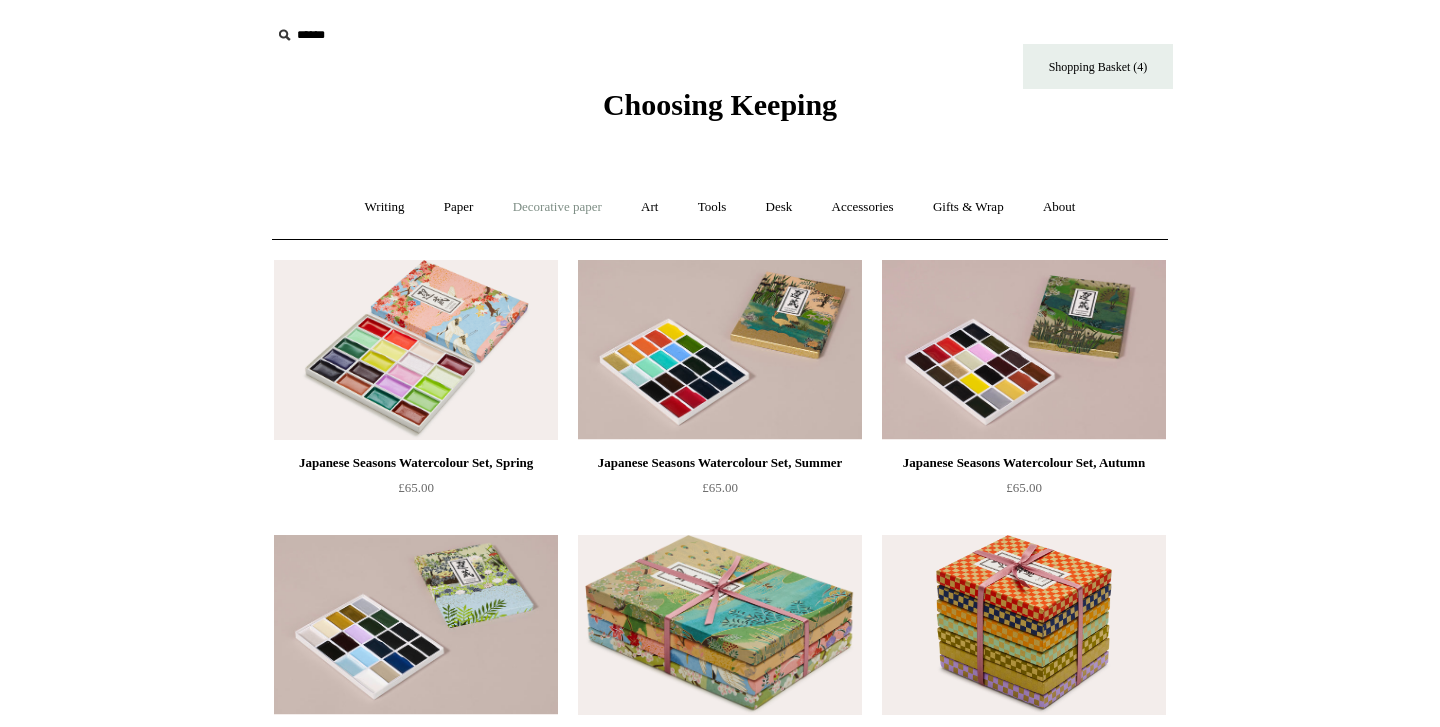 scroll, scrollTop: 0, scrollLeft: 0, axis: both 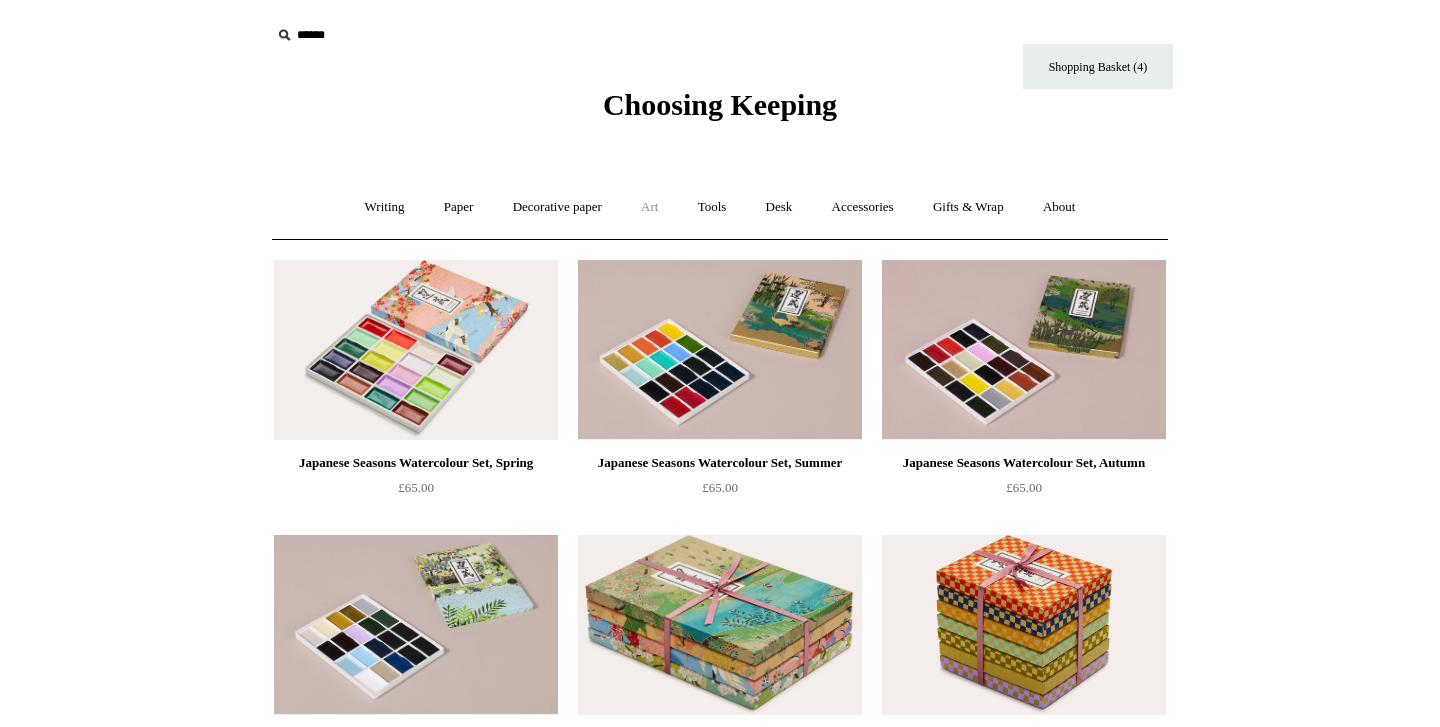 click on "Art +" at bounding box center [649, 207] 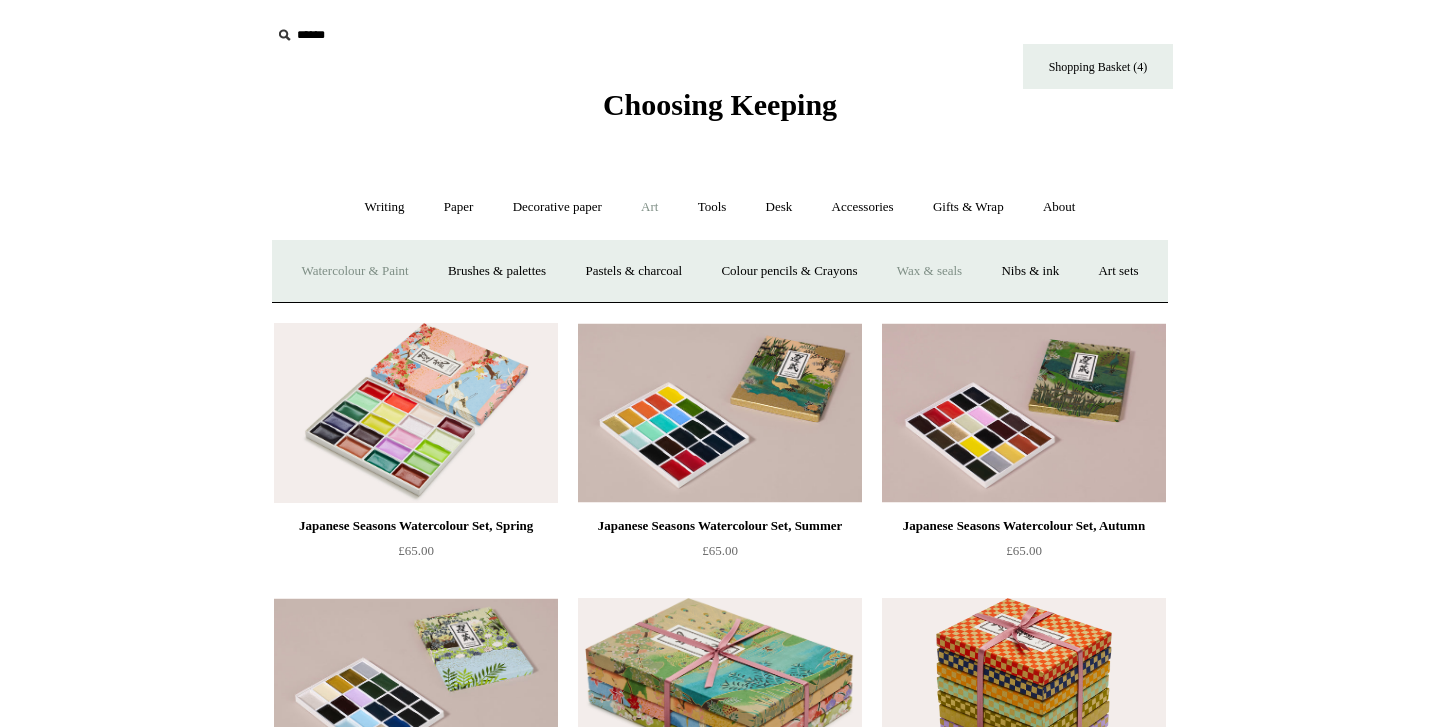 click on "Wax & seals" at bounding box center [929, 271] 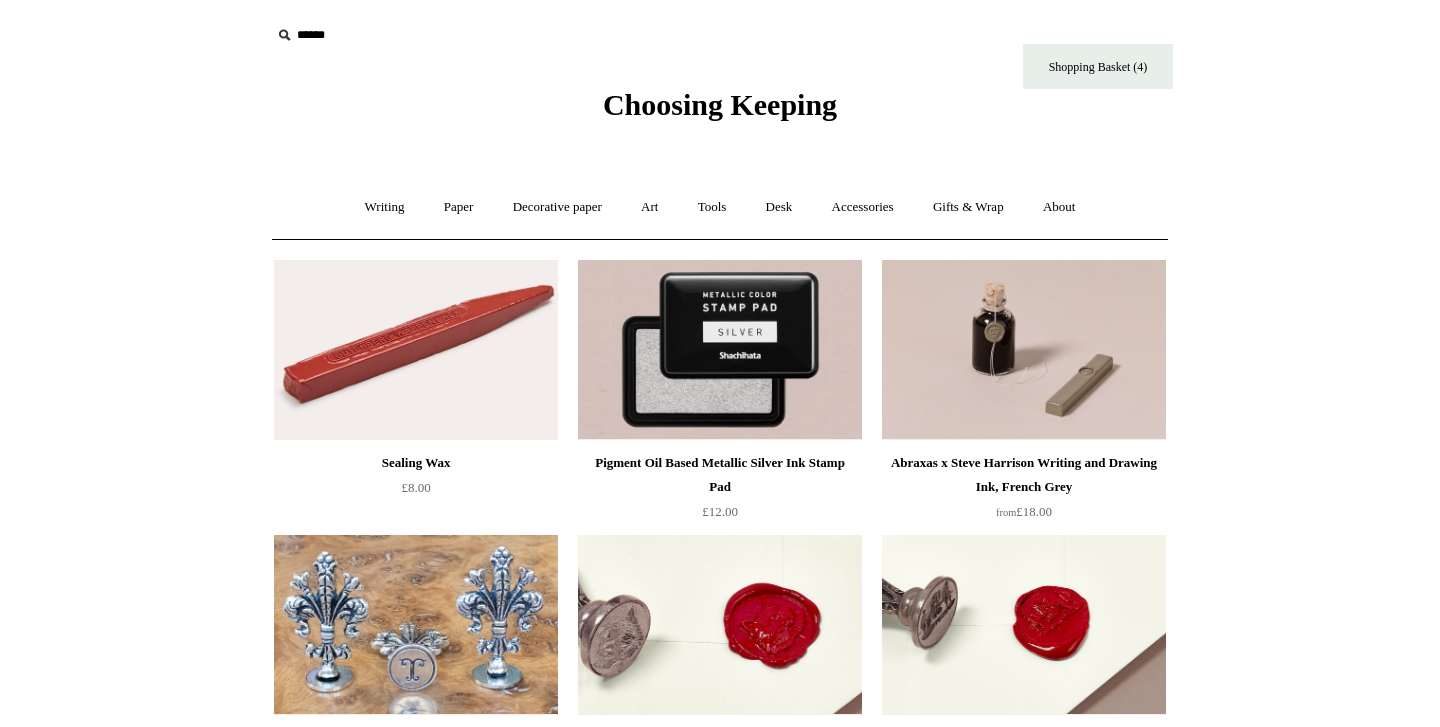 scroll, scrollTop: 0, scrollLeft: 0, axis: both 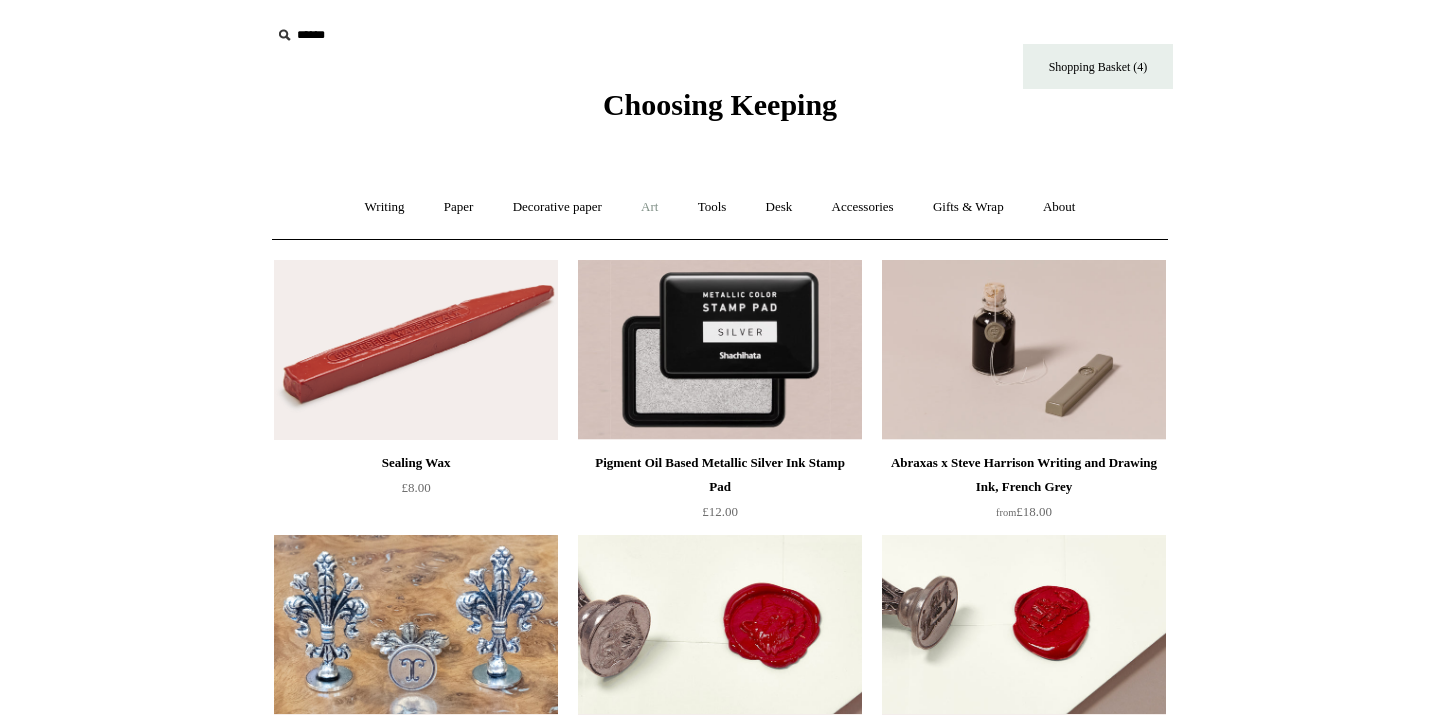 click on "Art +" at bounding box center [649, 207] 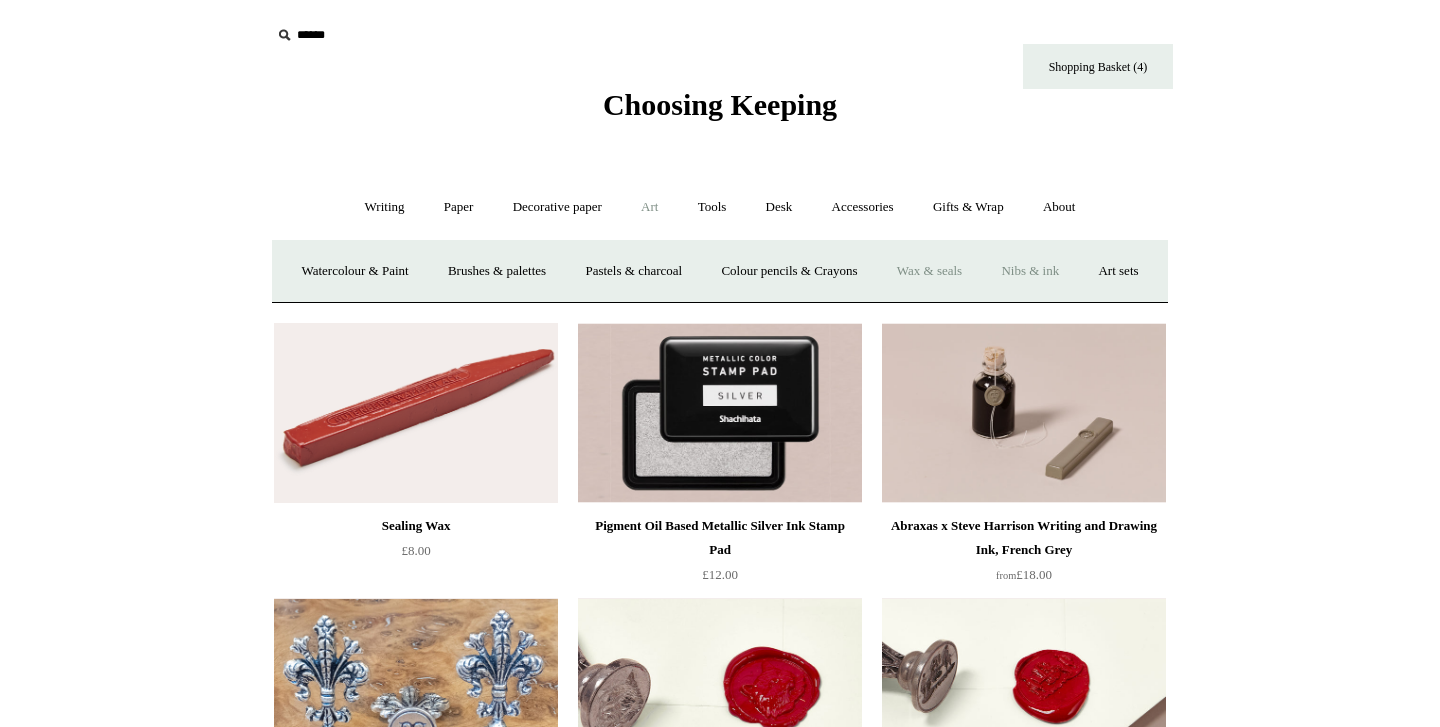 click on "Nibs & ink" at bounding box center [1030, 271] 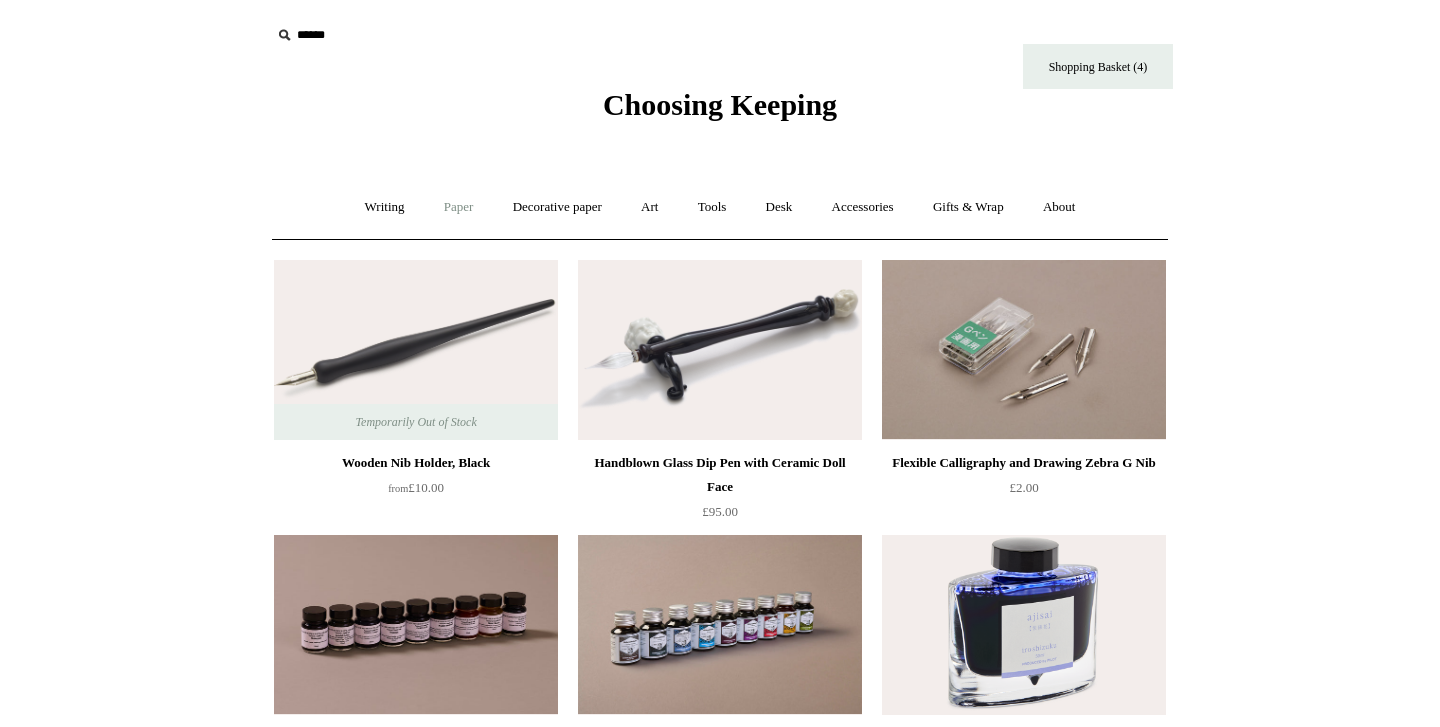 scroll, scrollTop: 0, scrollLeft: 0, axis: both 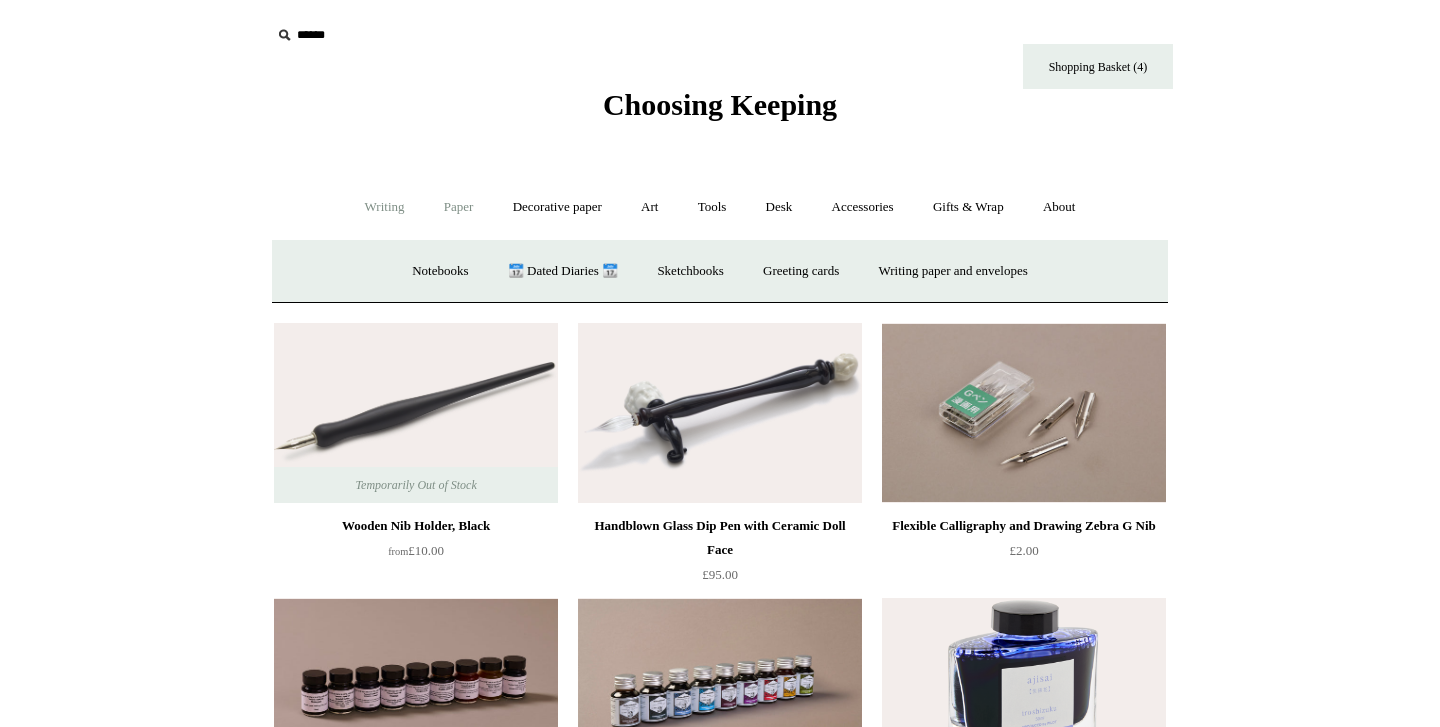 click on "Writing +" at bounding box center [385, 207] 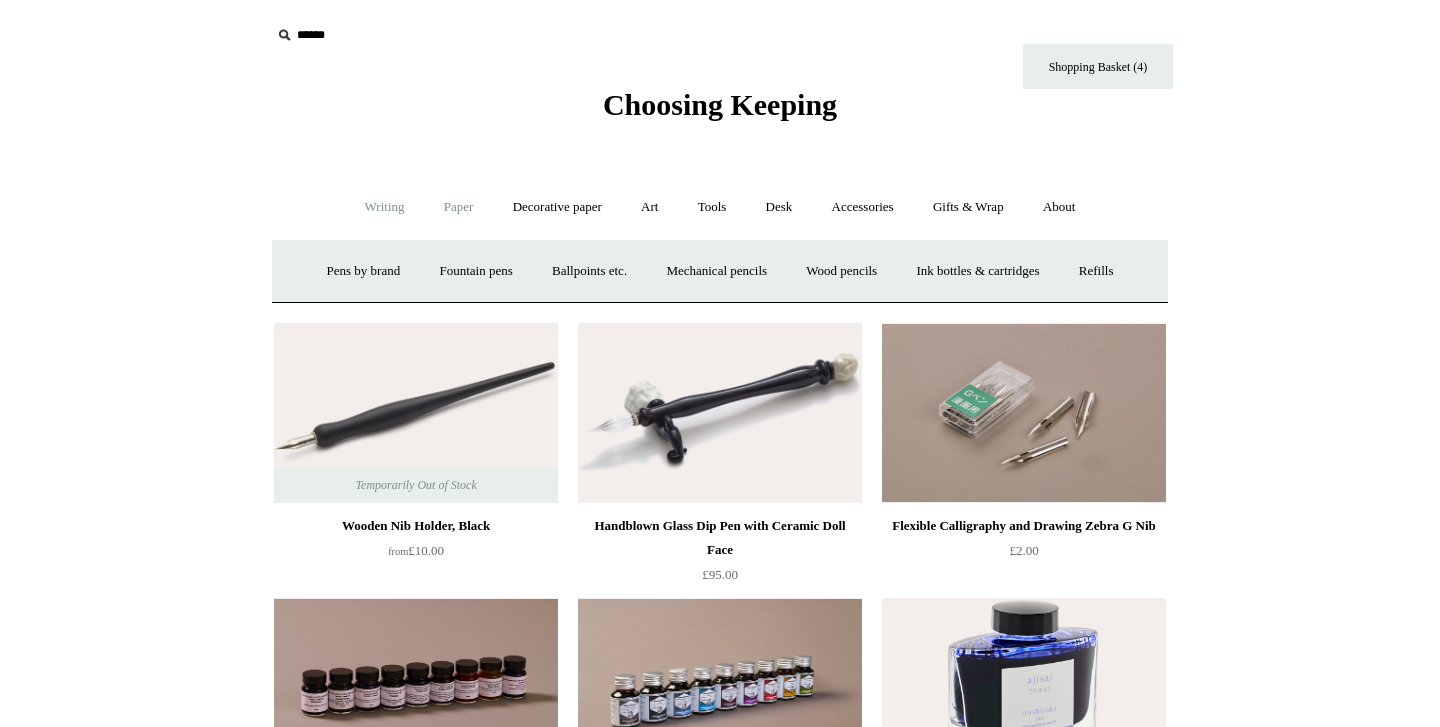 click on "Paper +" at bounding box center (459, 207) 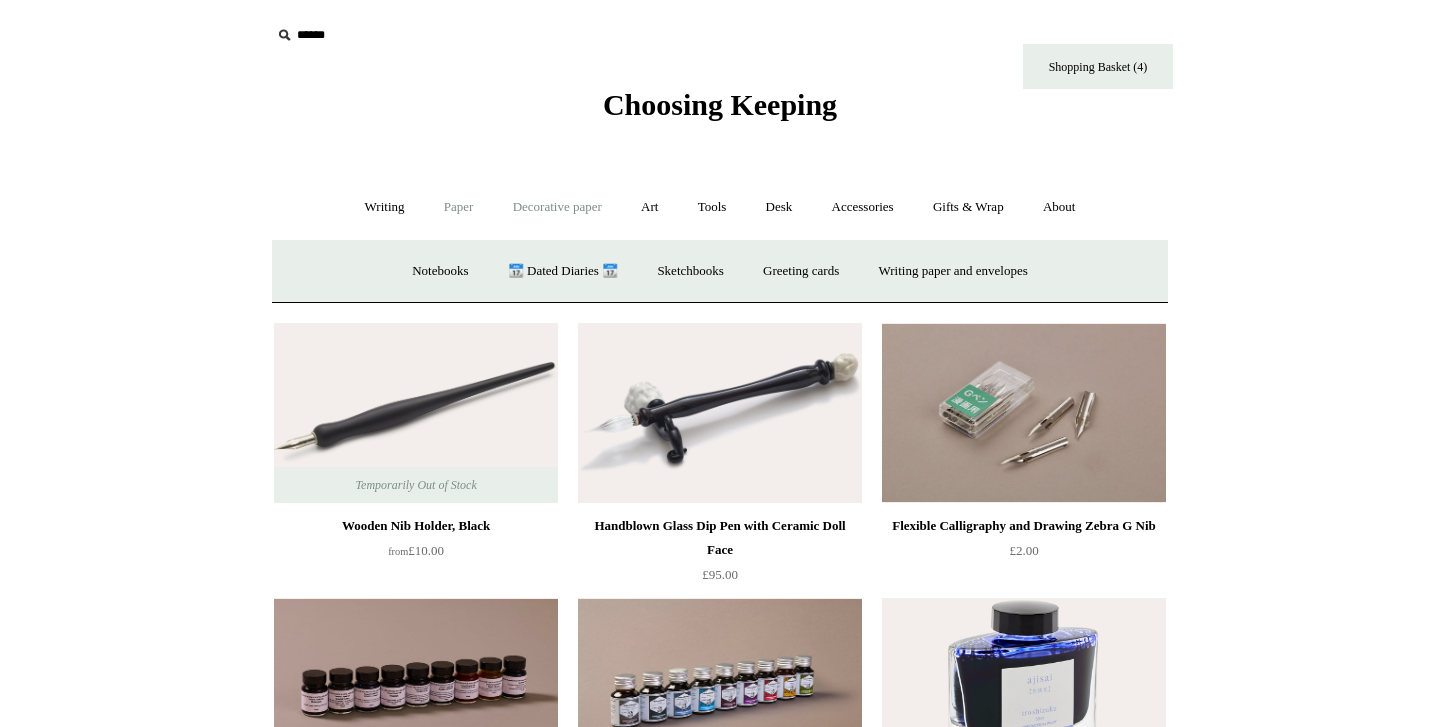 click on "Decorative paper +" at bounding box center [557, 207] 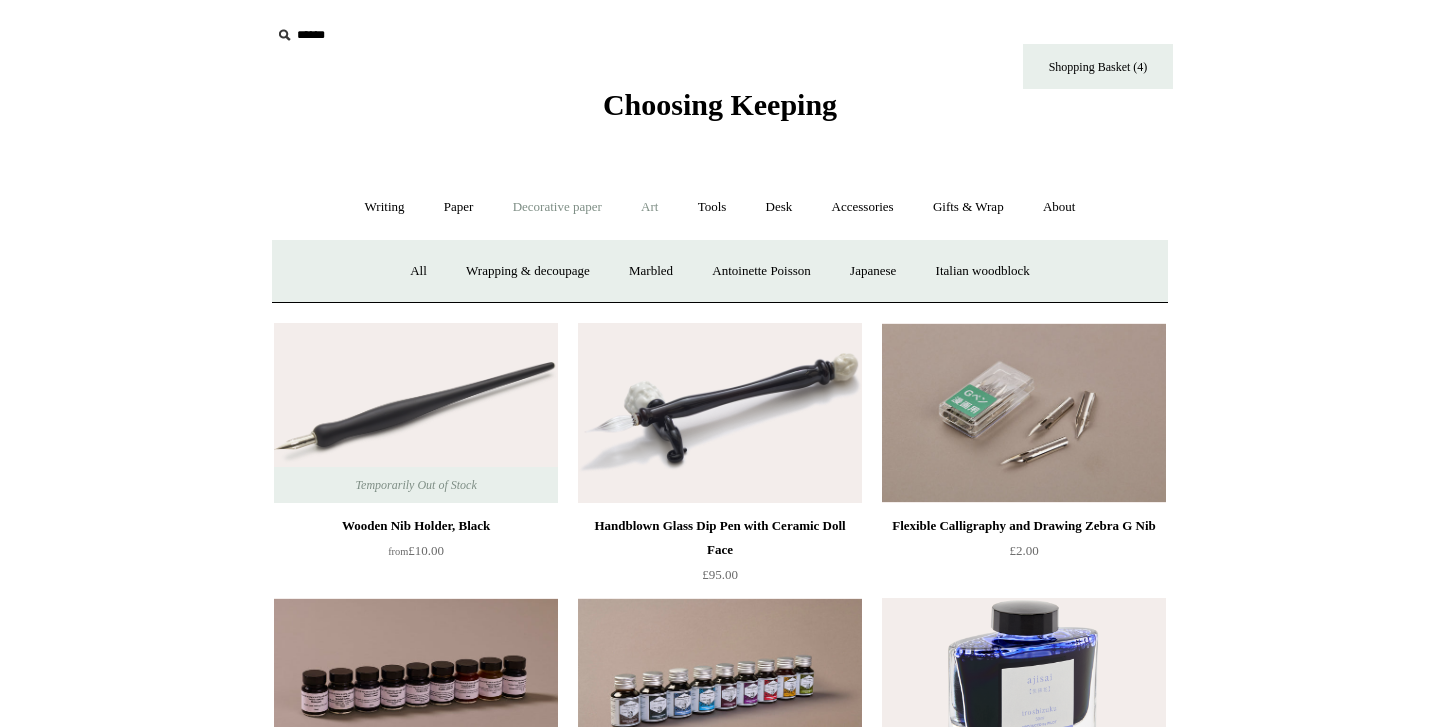 click on "Art +" at bounding box center (649, 207) 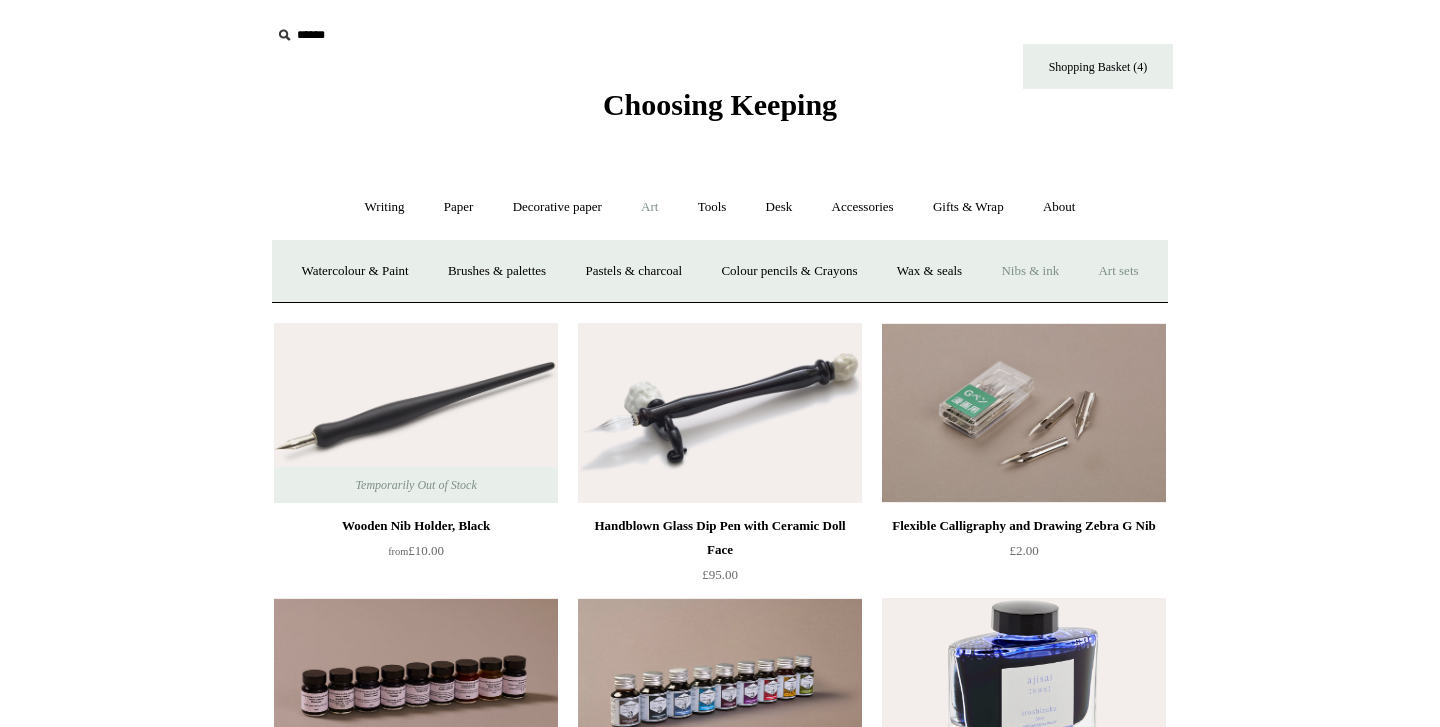 click on "Art sets" at bounding box center (1118, 271) 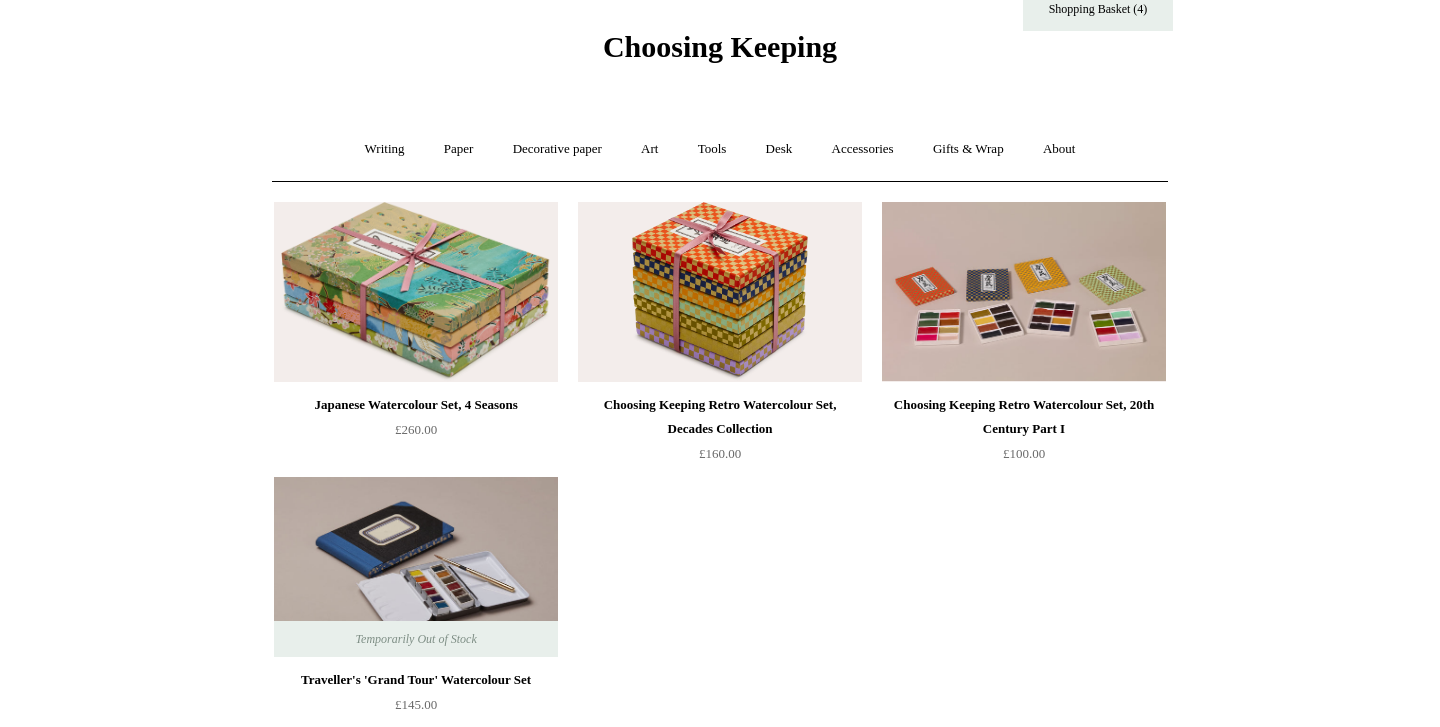 scroll, scrollTop: 58, scrollLeft: 0, axis: vertical 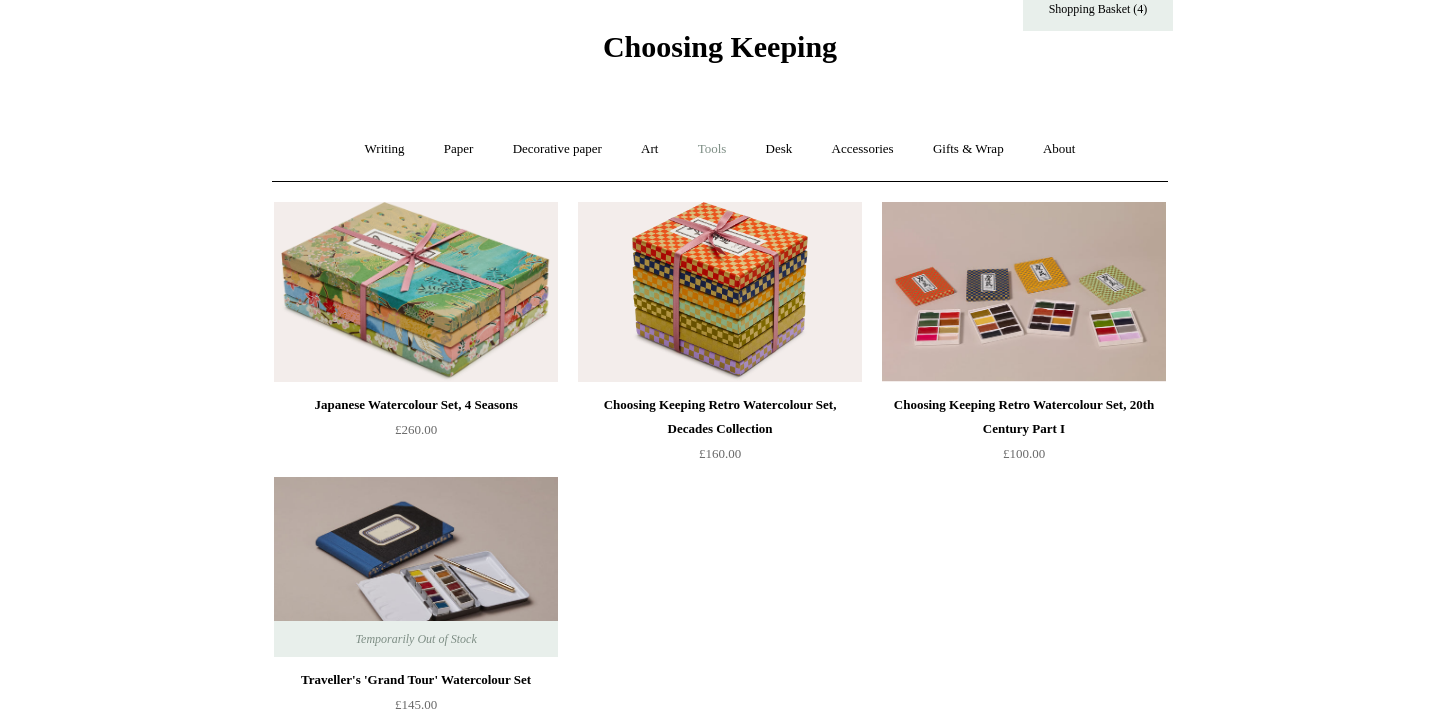 click on "Tools +" at bounding box center (712, 149) 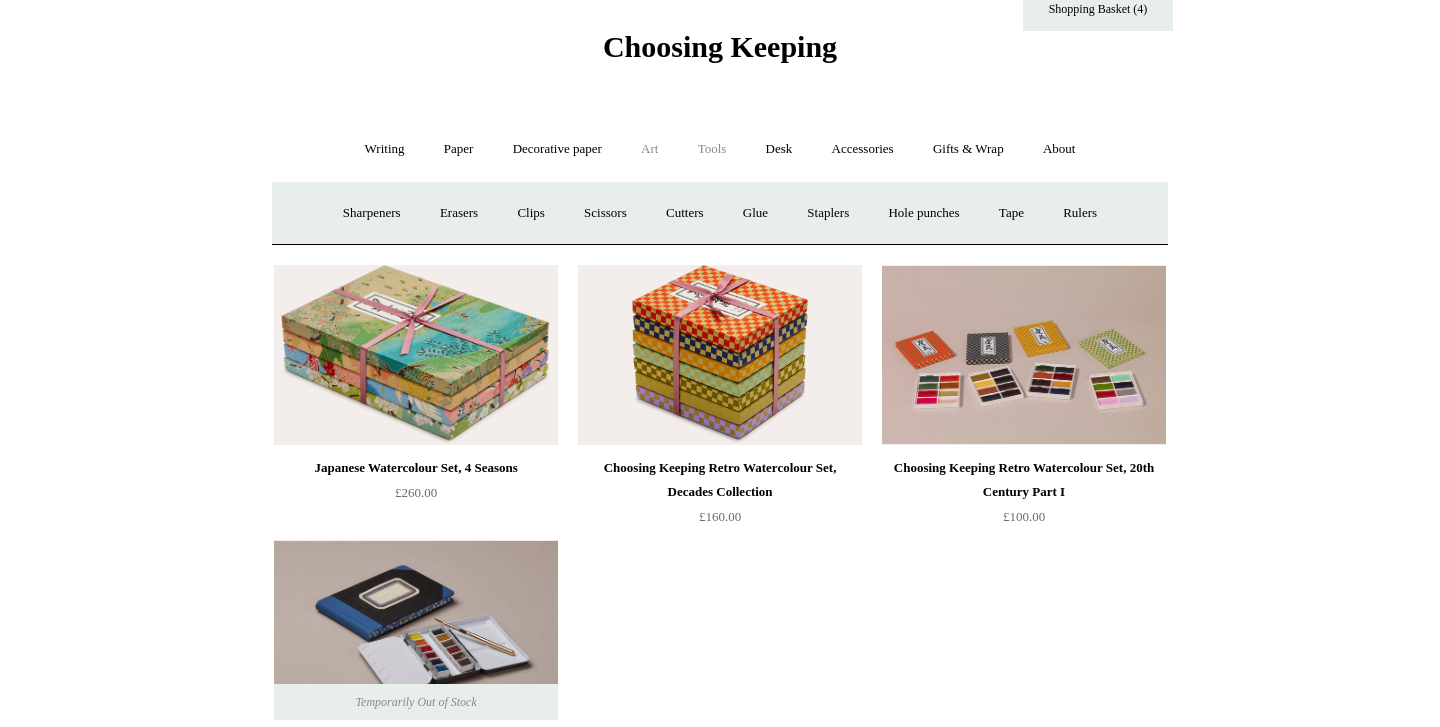 click on "Art +" at bounding box center [649, 149] 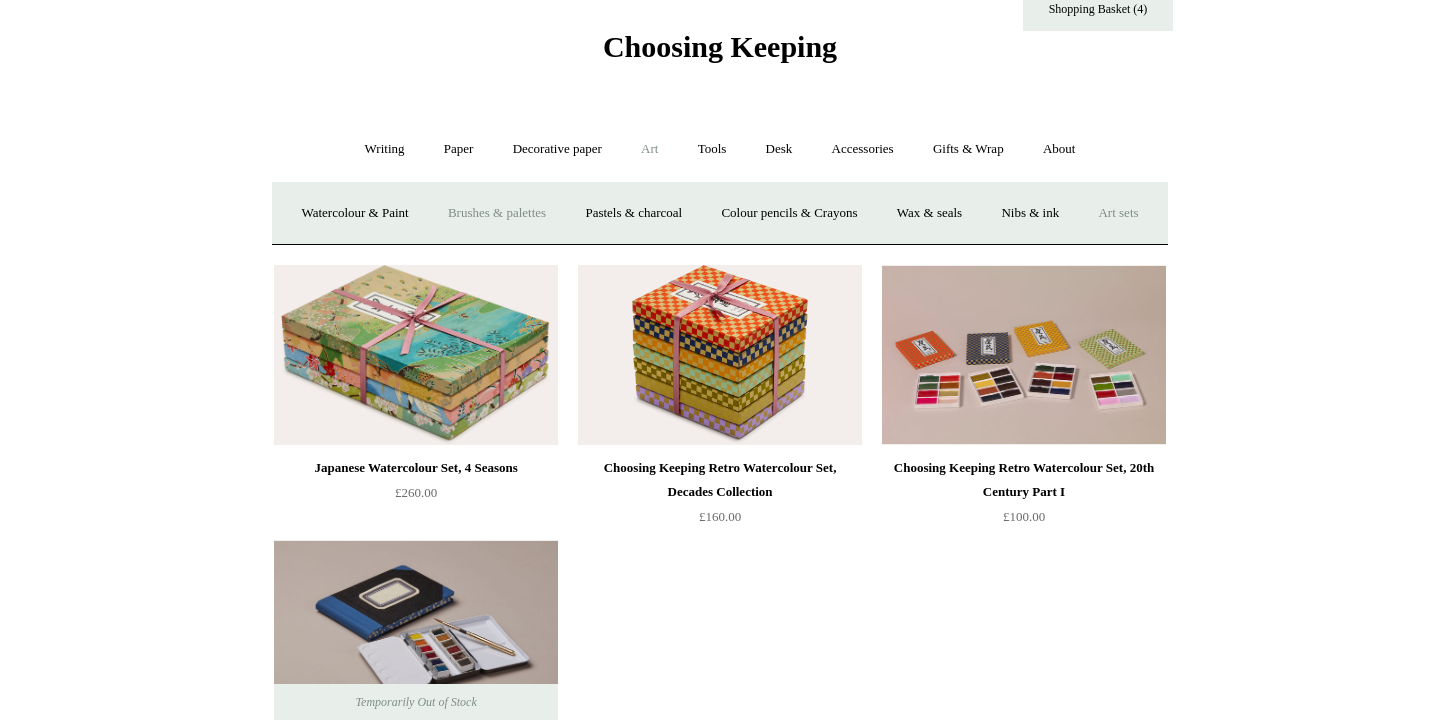 click on "Brushes & palettes" at bounding box center [497, 213] 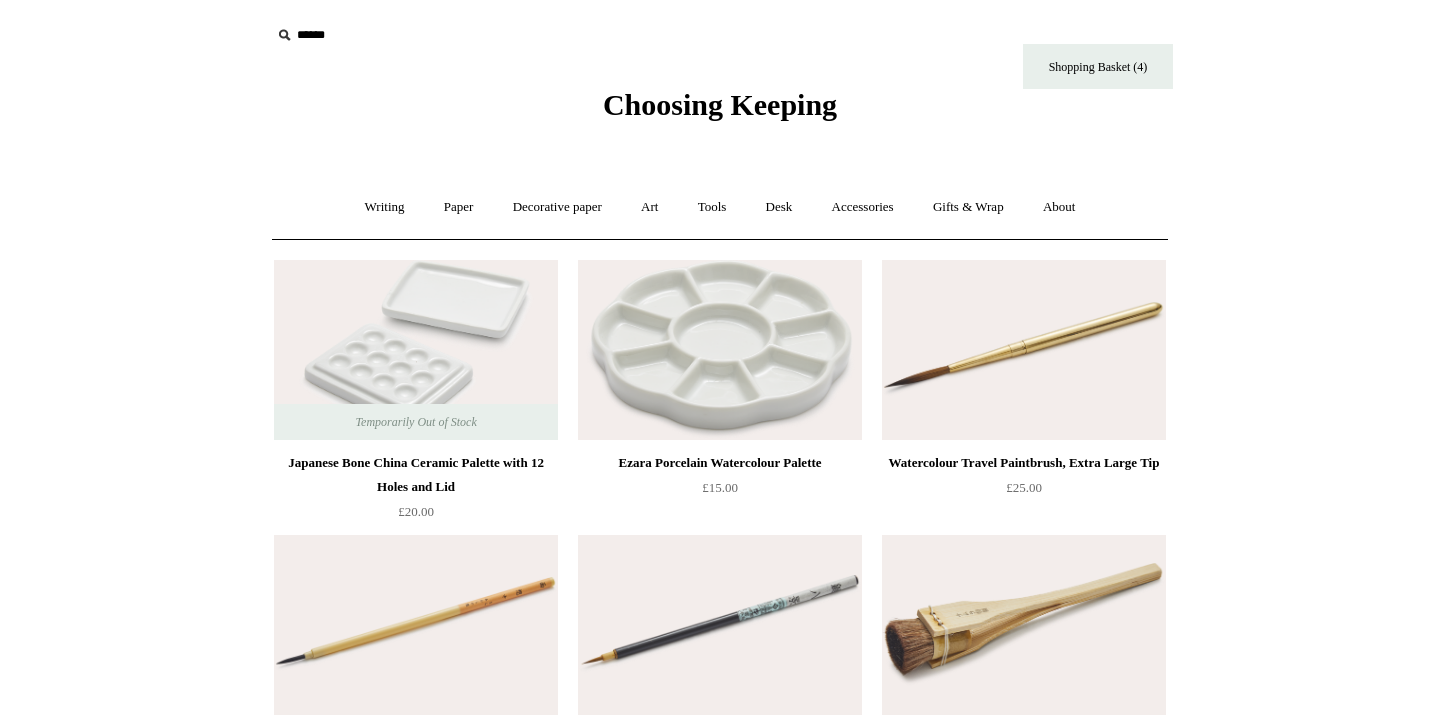 scroll, scrollTop: 36, scrollLeft: 0, axis: vertical 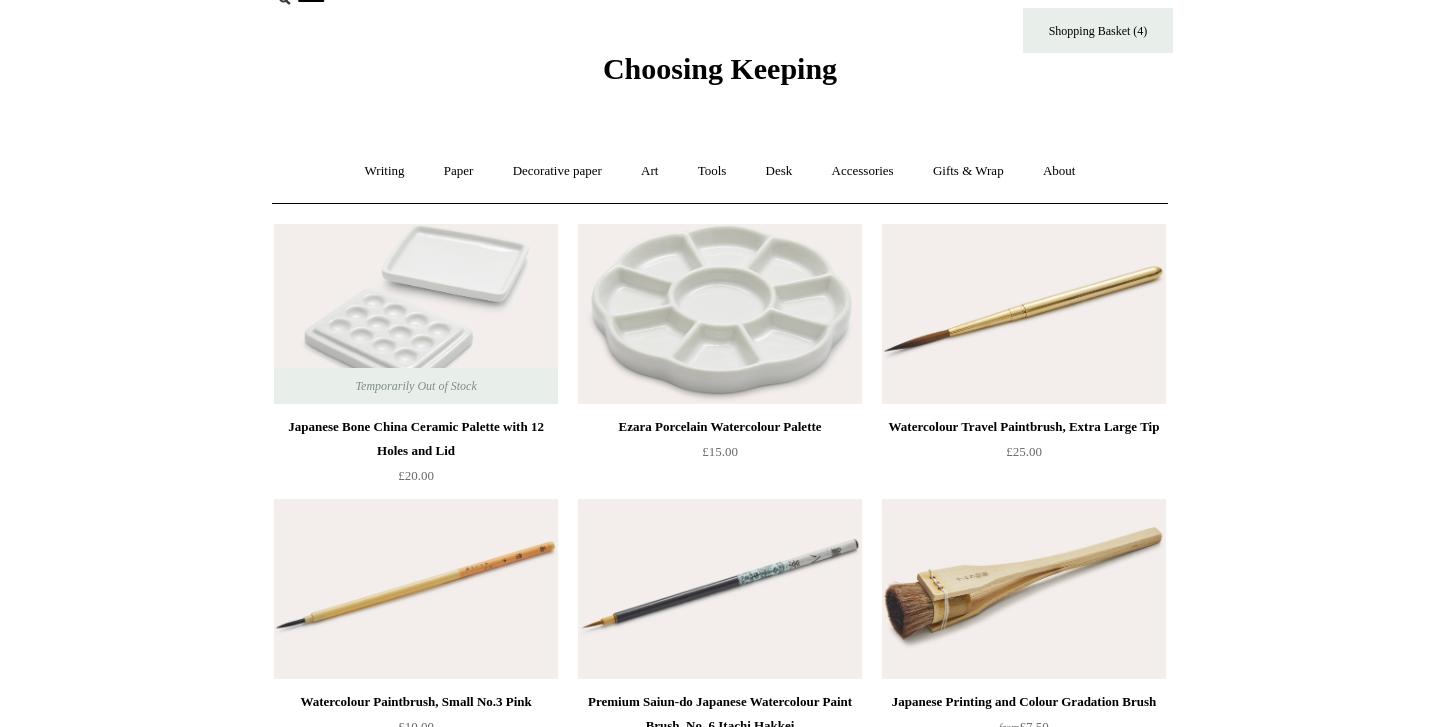 click at bounding box center (1024, 314) 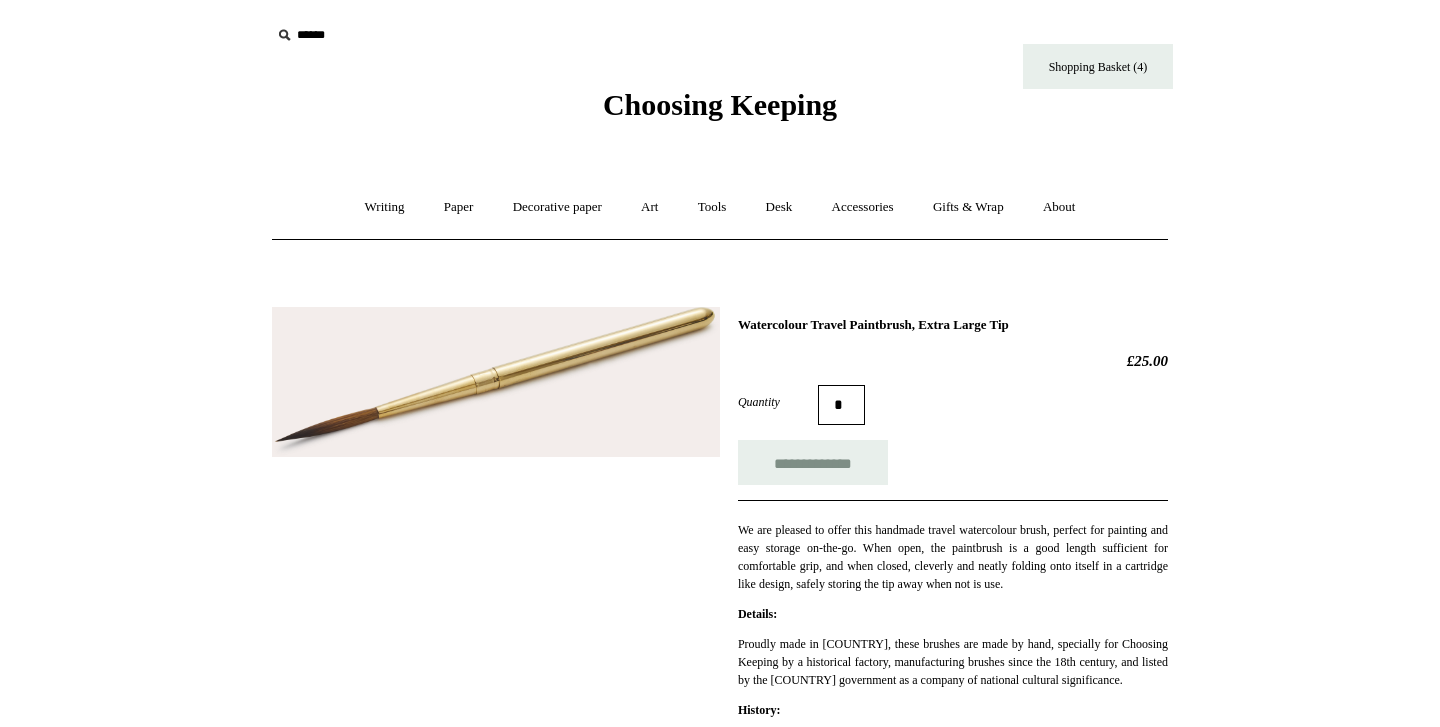 scroll, scrollTop: 0, scrollLeft: 0, axis: both 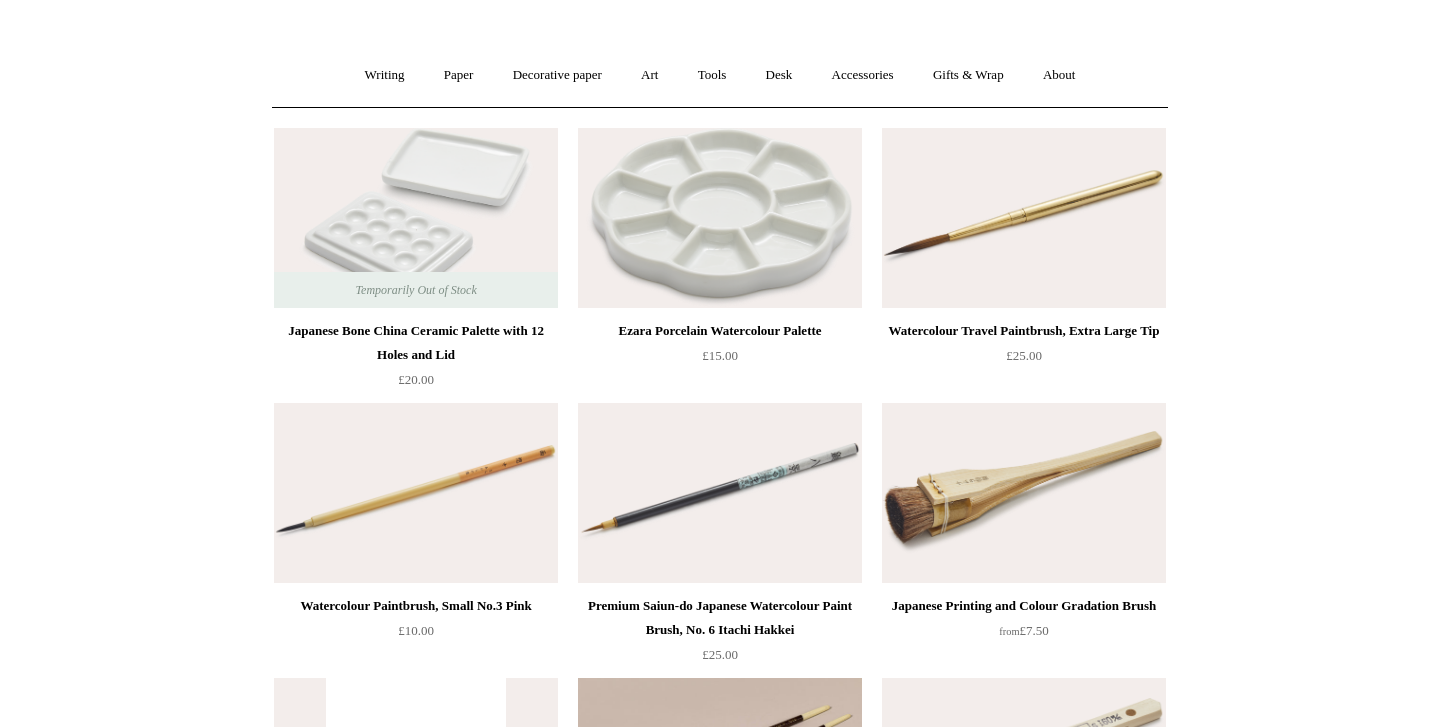 click at bounding box center [416, 493] 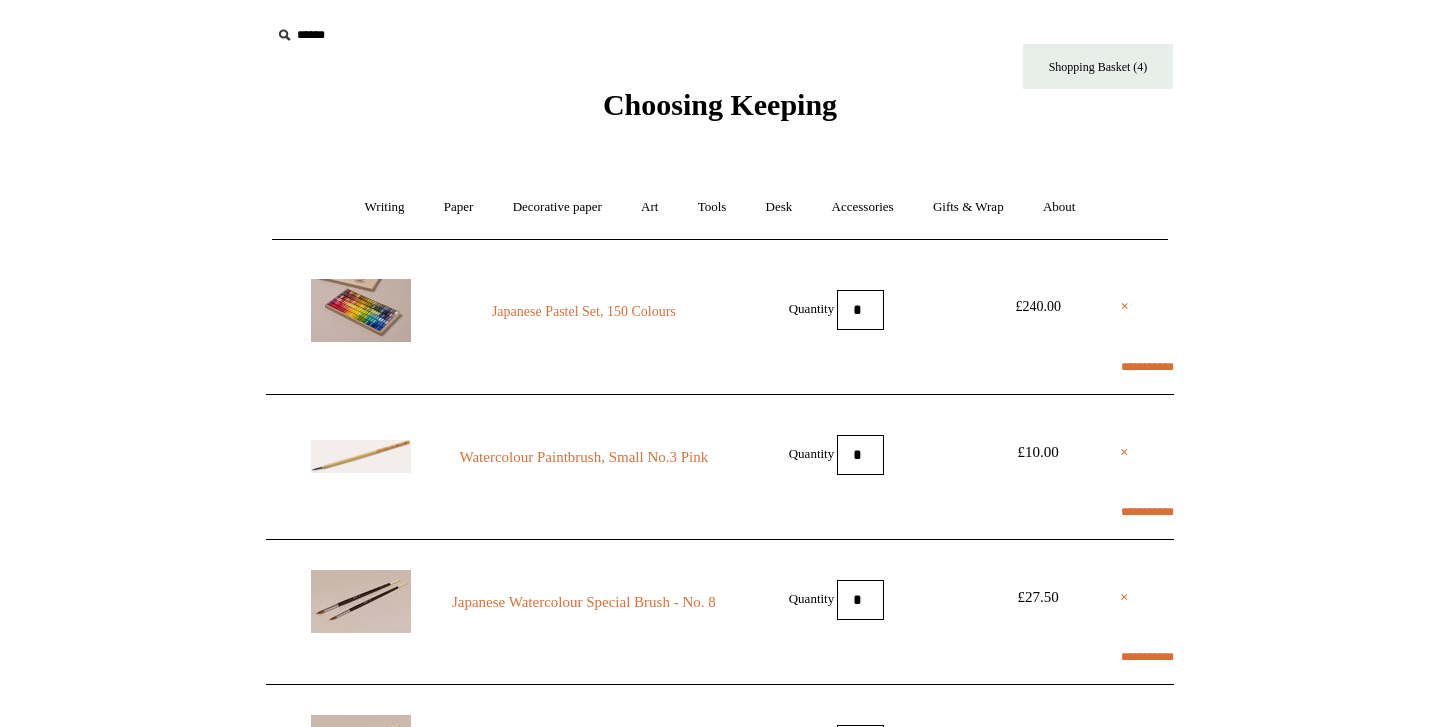 scroll, scrollTop: 0, scrollLeft: 0, axis: both 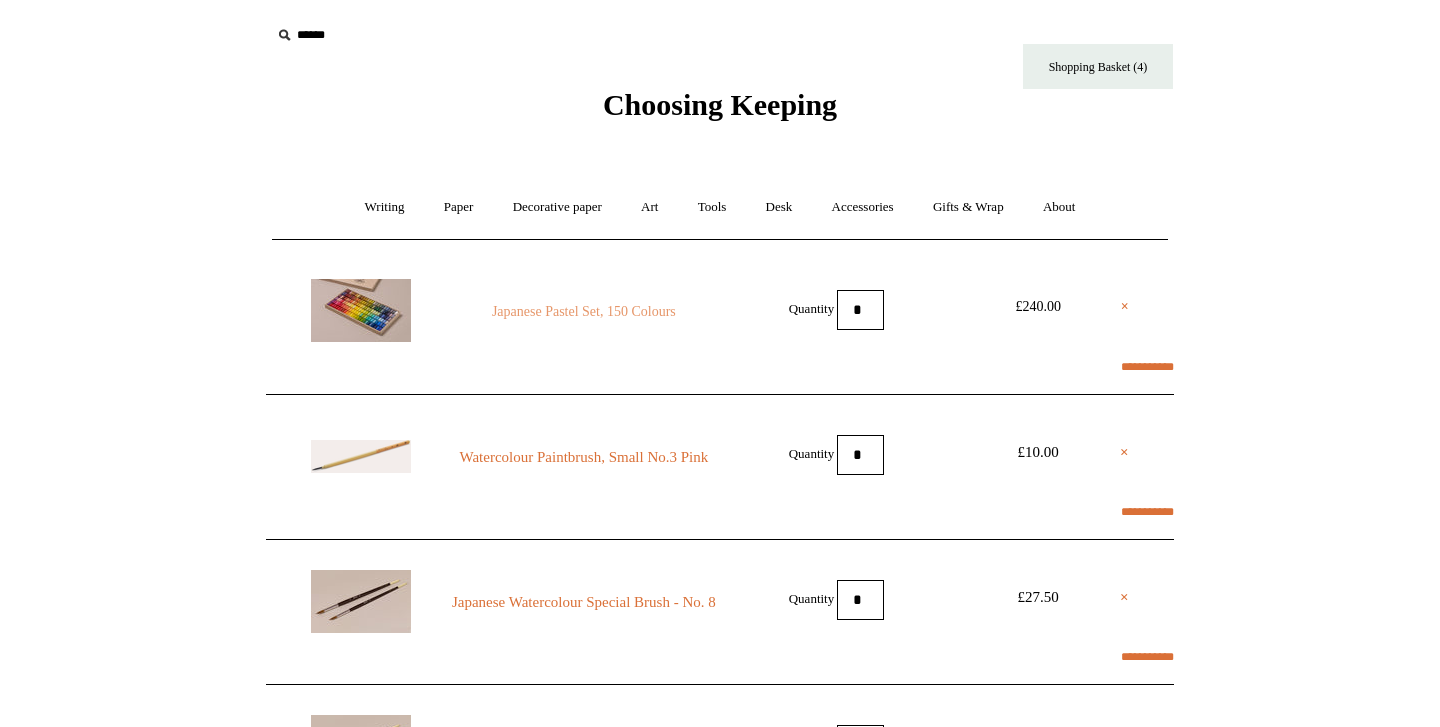 click on "Japanese Pastel Set, 150 Colours" at bounding box center [584, 312] 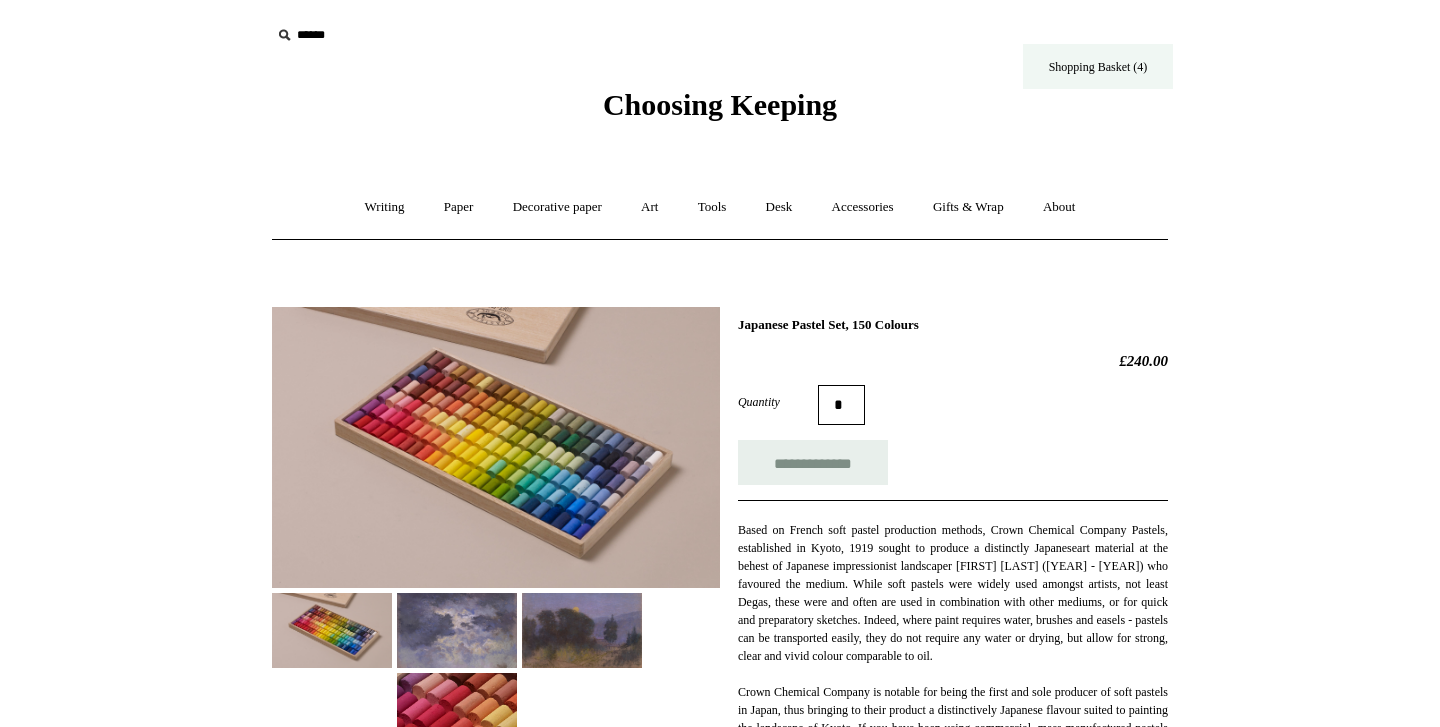 scroll, scrollTop: 0, scrollLeft: 0, axis: both 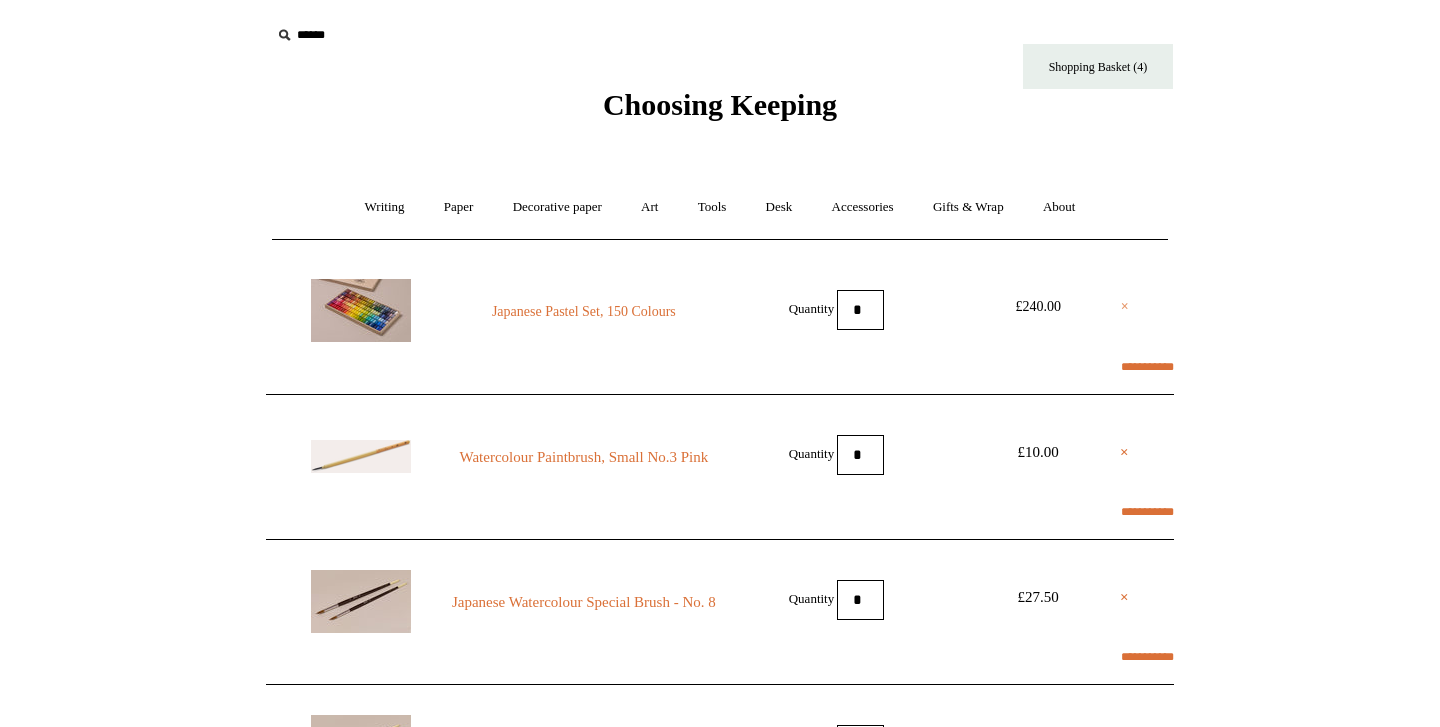 select on "**********" 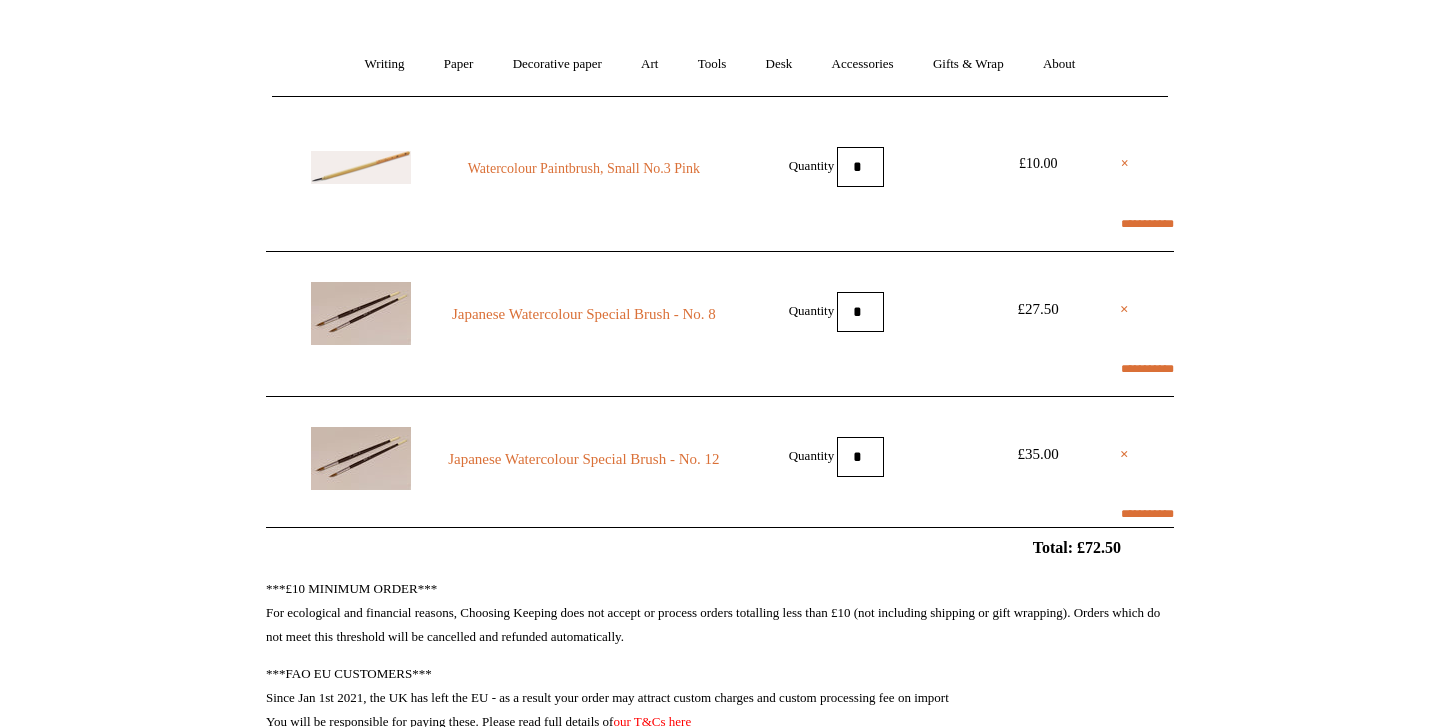 scroll, scrollTop: 145, scrollLeft: 0, axis: vertical 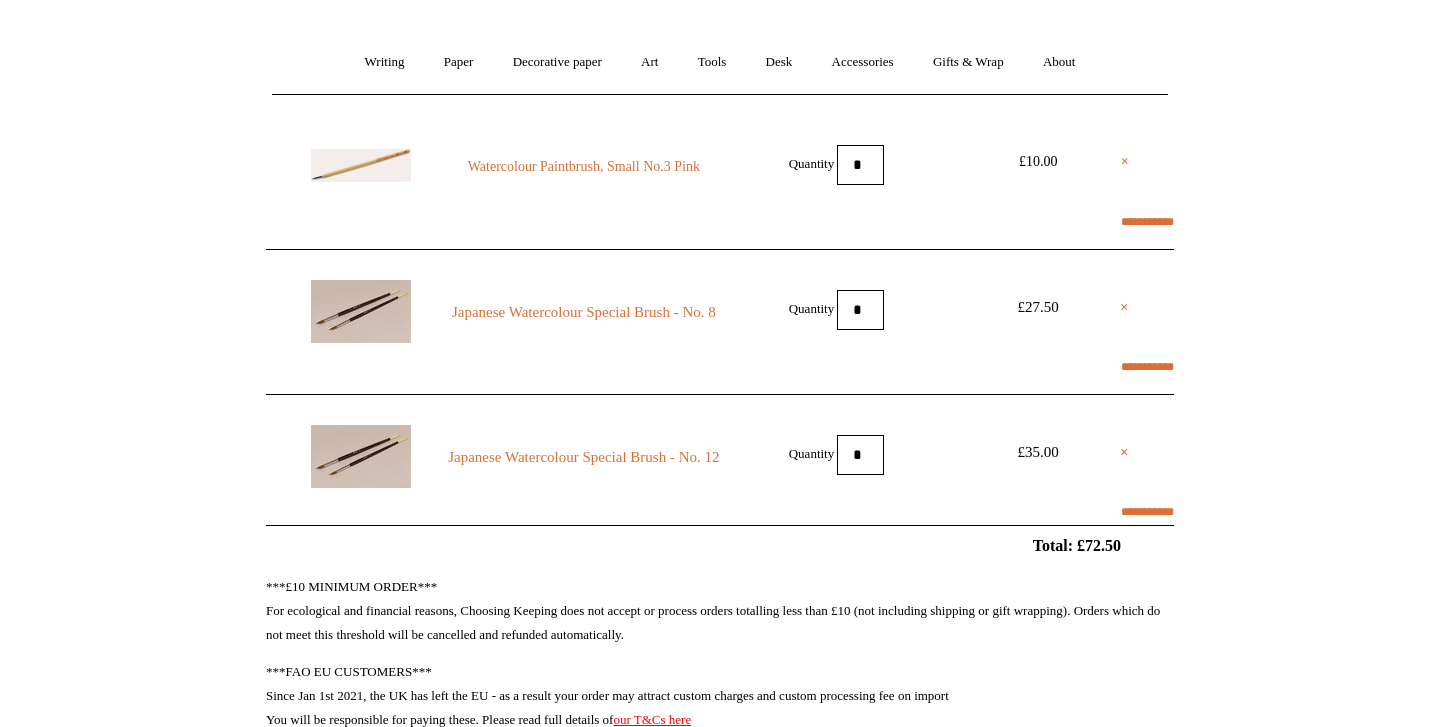 select on "**********" 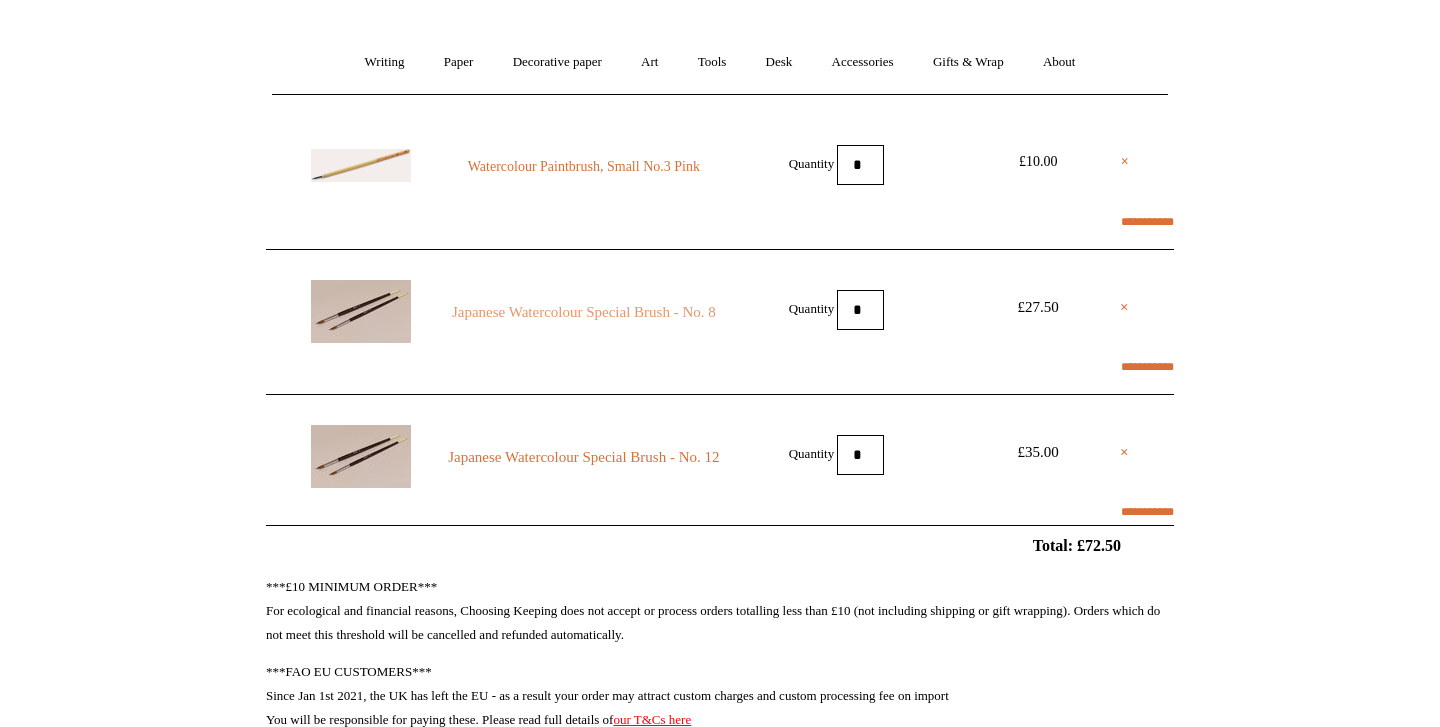 click on "Japanese Watercolour Special Brush - No. 8" at bounding box center [584, 312] 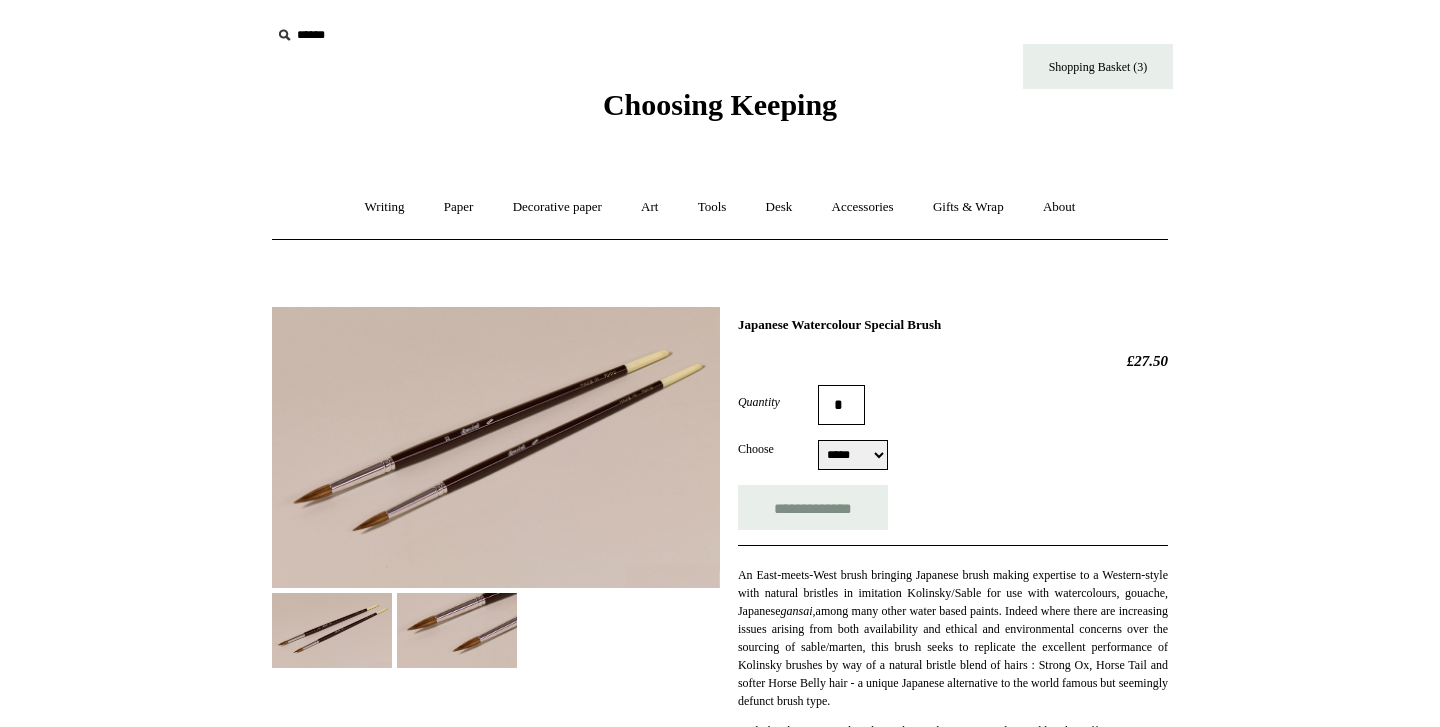 select on "*****" 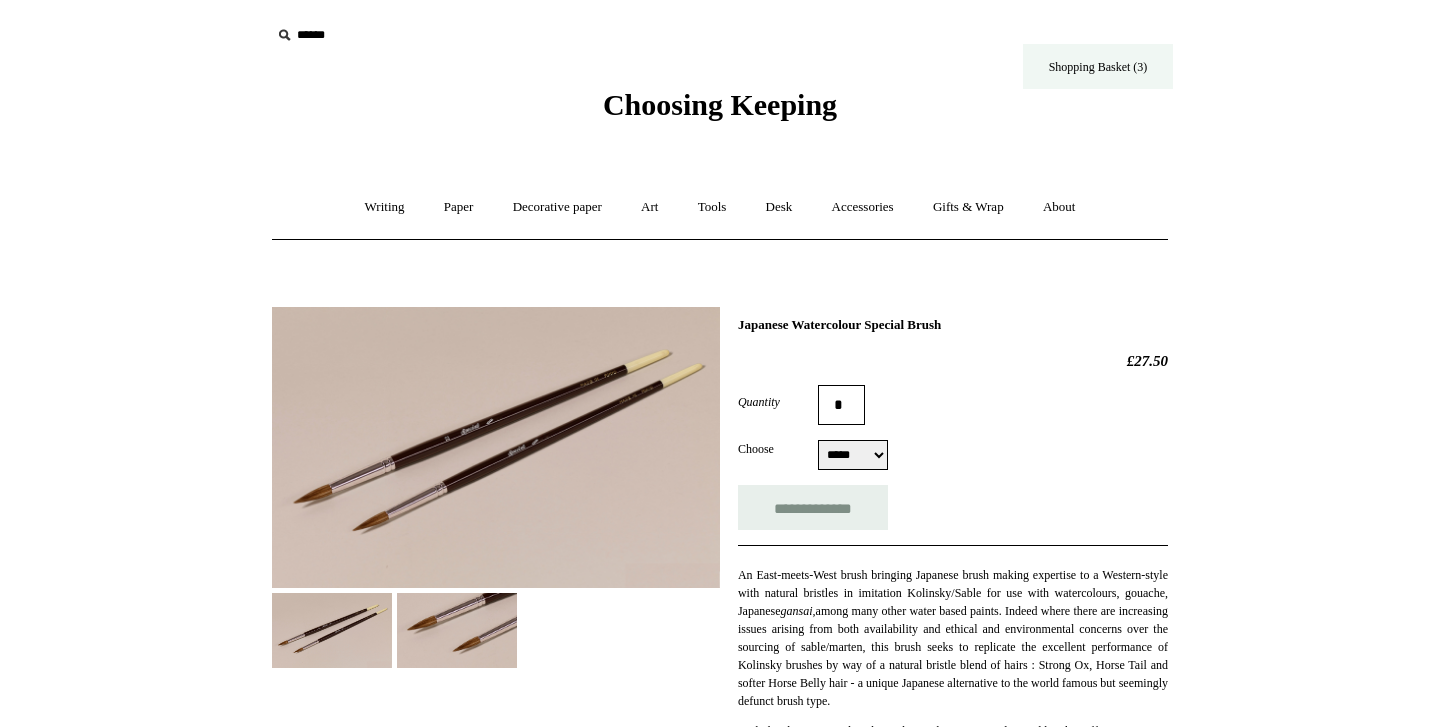 click on "Shopping Basket (3)" at bounding box center (1098, 66) 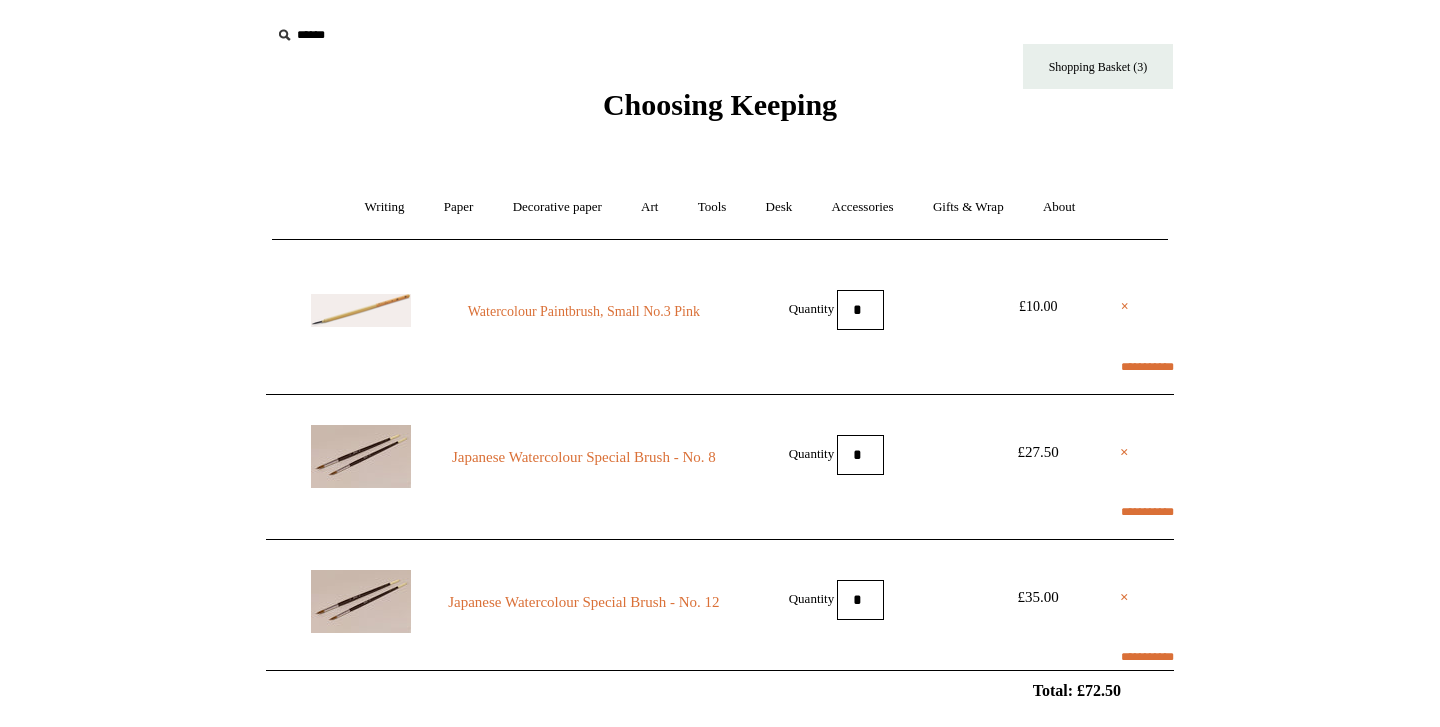 scroll, scrollTop: 0, scrollLeft: 0, axis: both 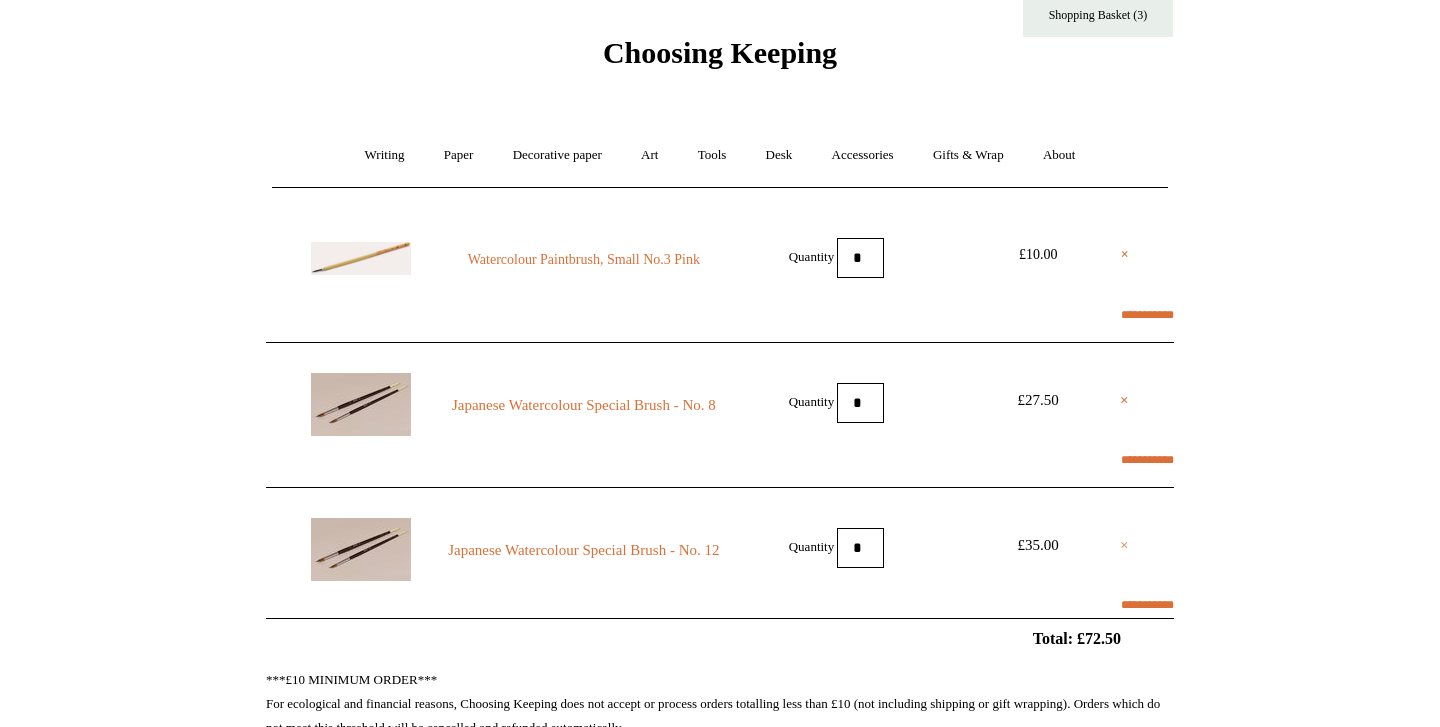 click on "×" at bounding box center (1124, 545) 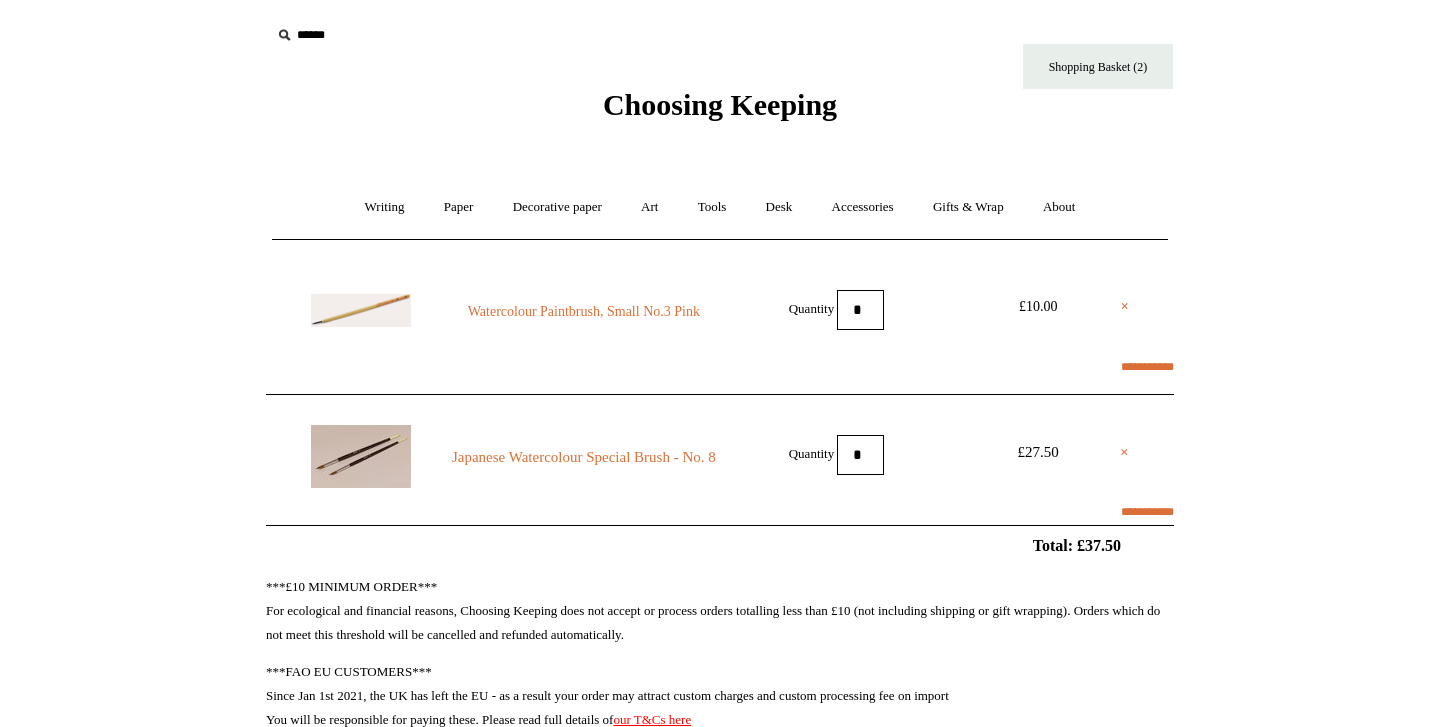 scroll, scrollTop: 0, scrollLeft: 0, axis: both 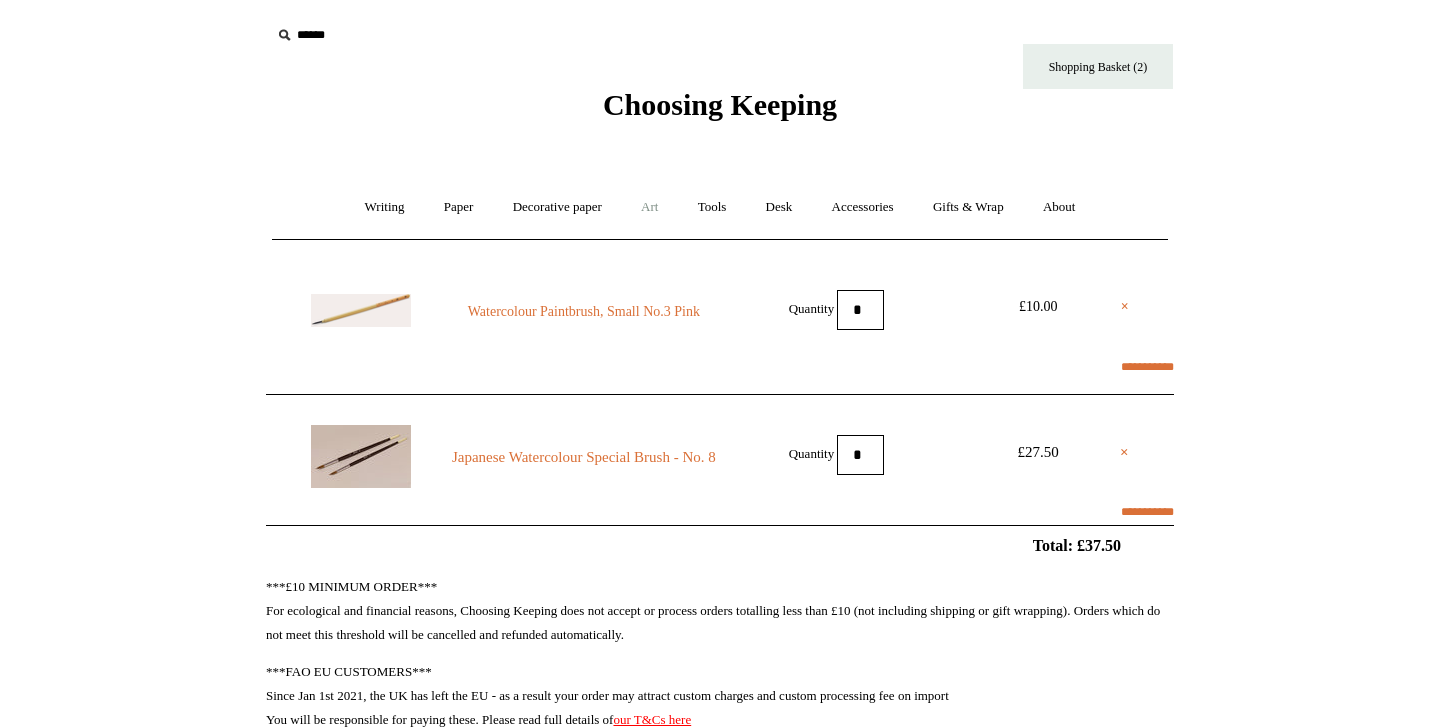click on "Art +" at bounding box center (649, 207) 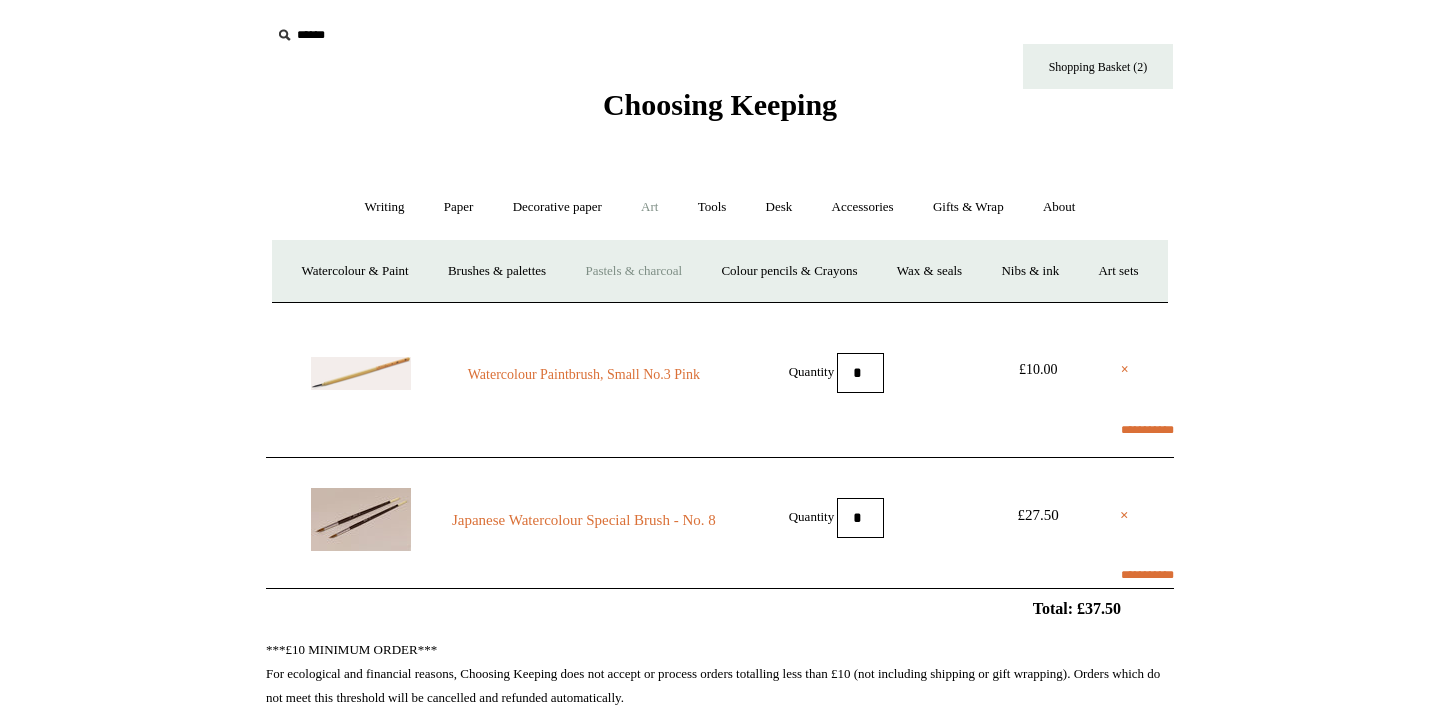 select on "**********" 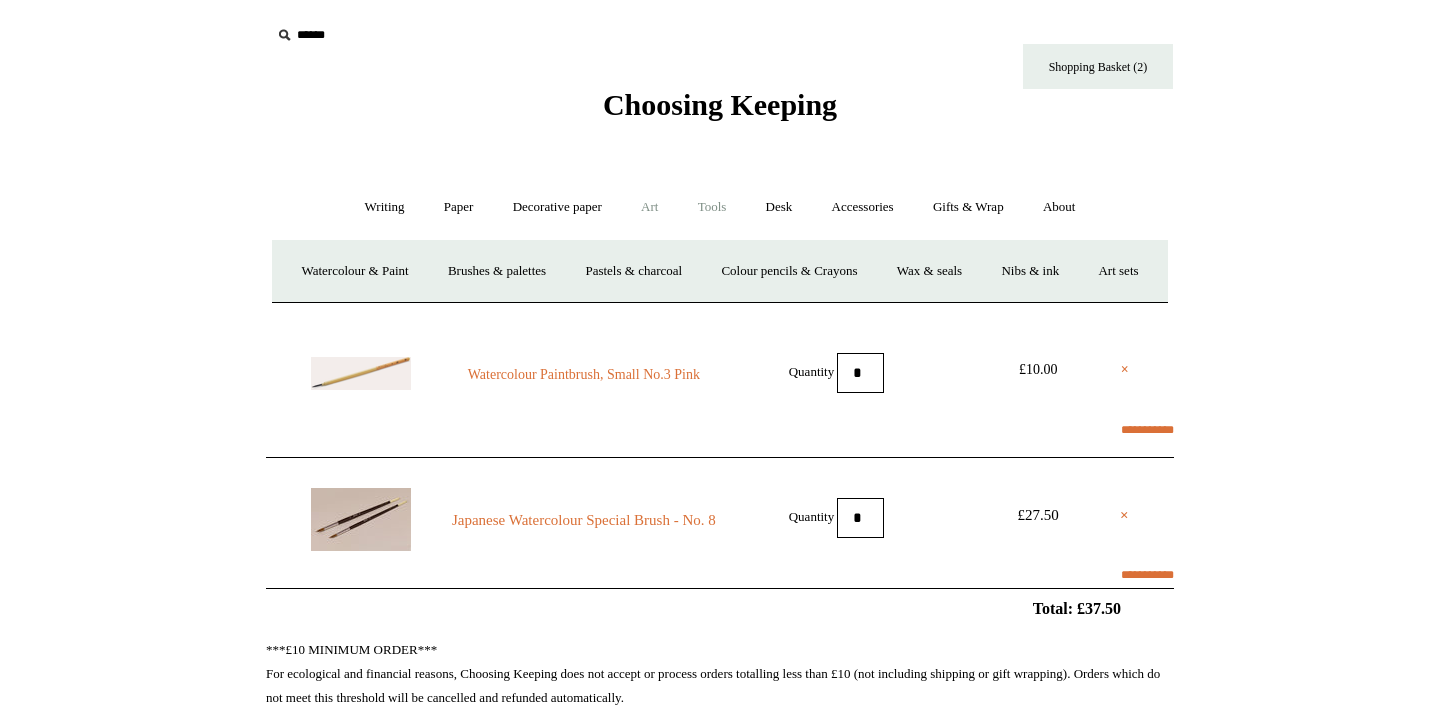 click on "Tools +" at bounding box center [712, 207] 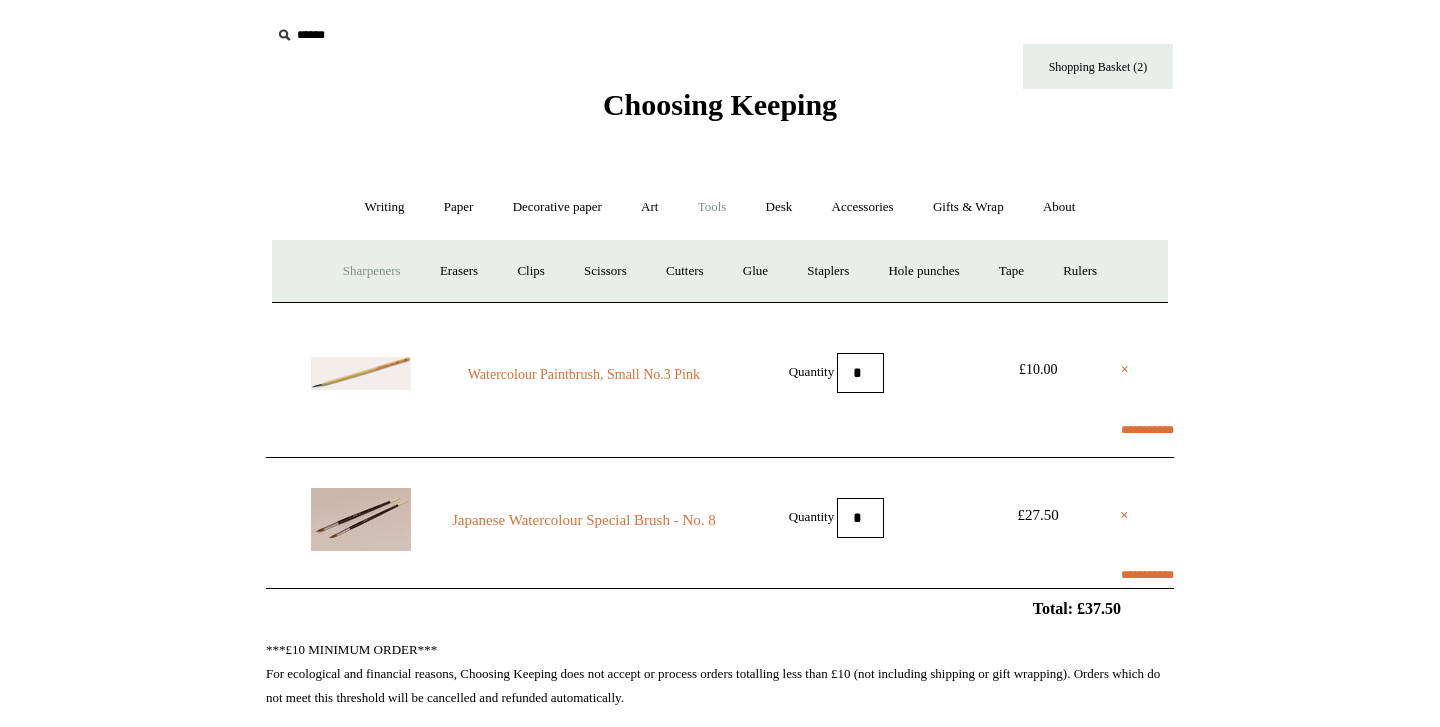click on "Sharpeners" at bounding box center (372, 271) 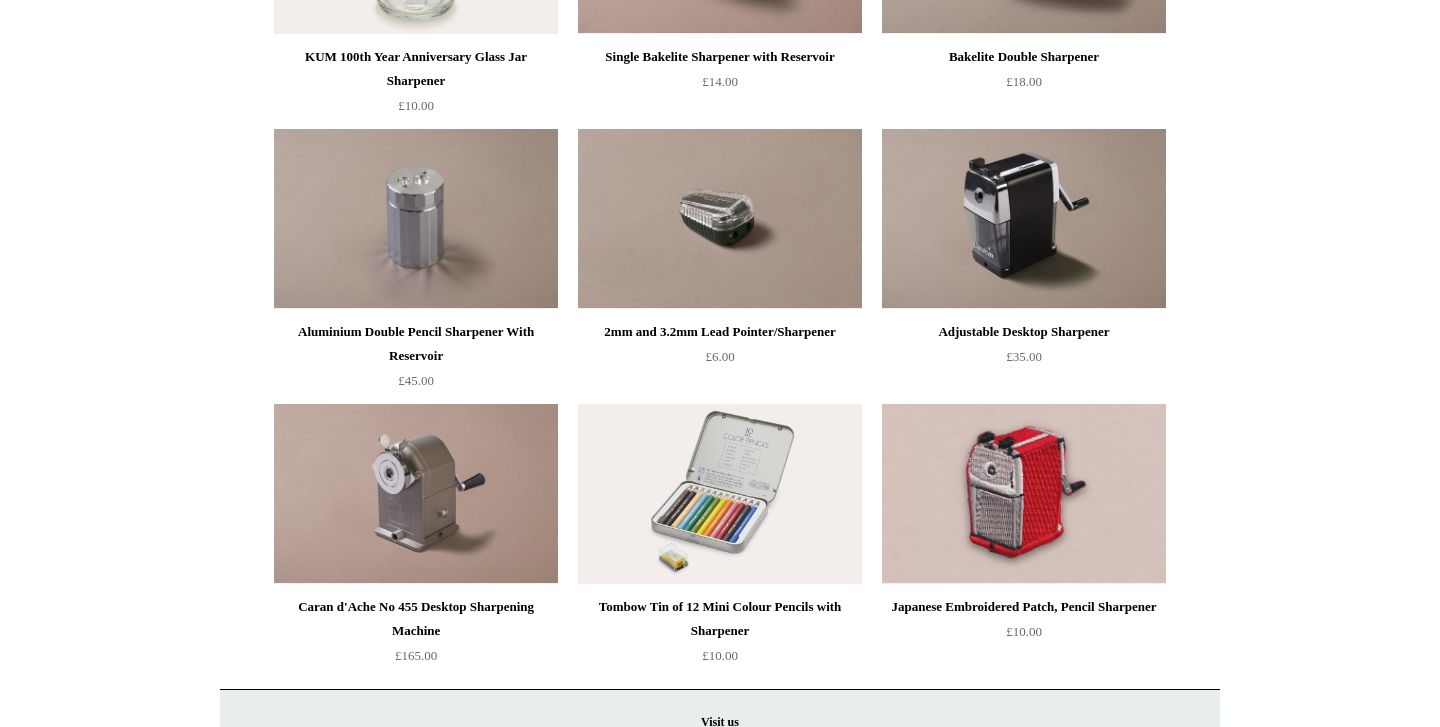 scroll, scrollTop: 1017, scrollLeft: 0, axis: vertical 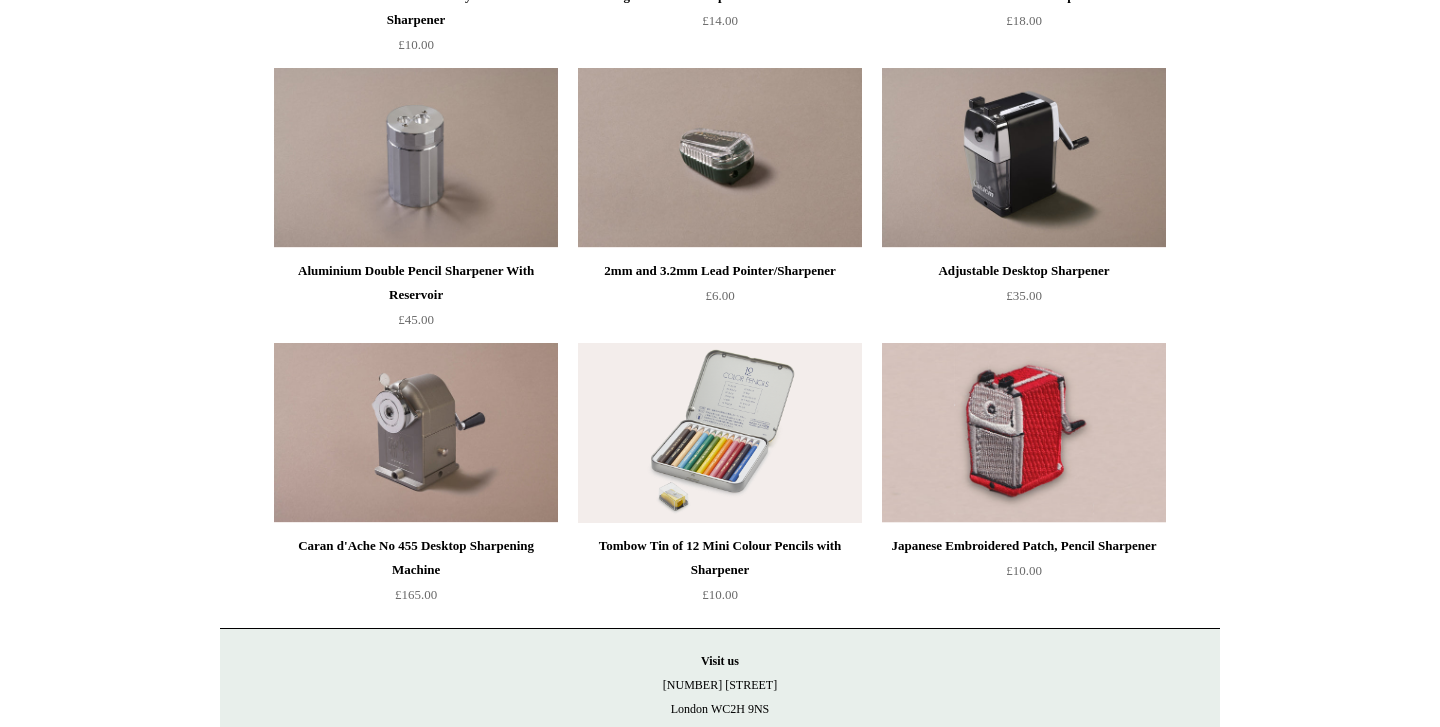 click at bounding box center [416, 433] 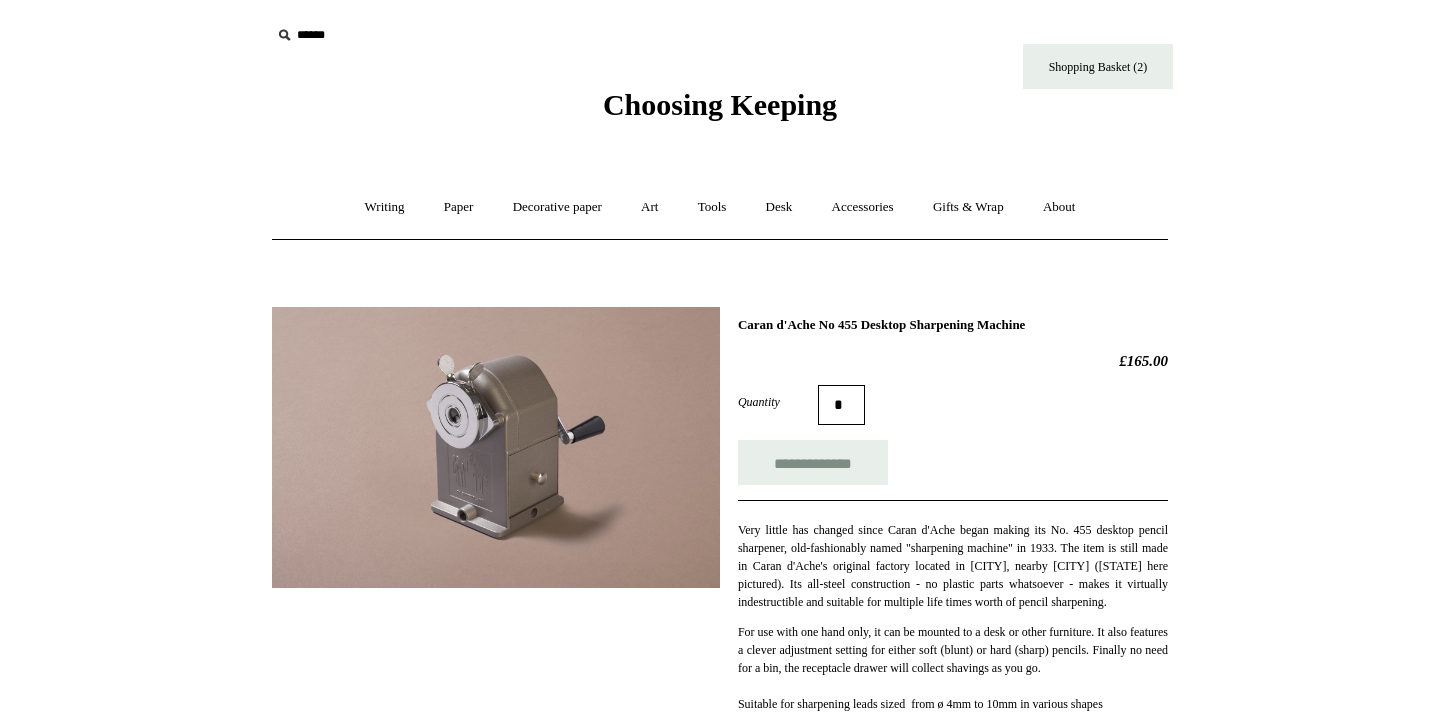 scroll, scrollTop: 0, scrollLeft: 0, axis: both 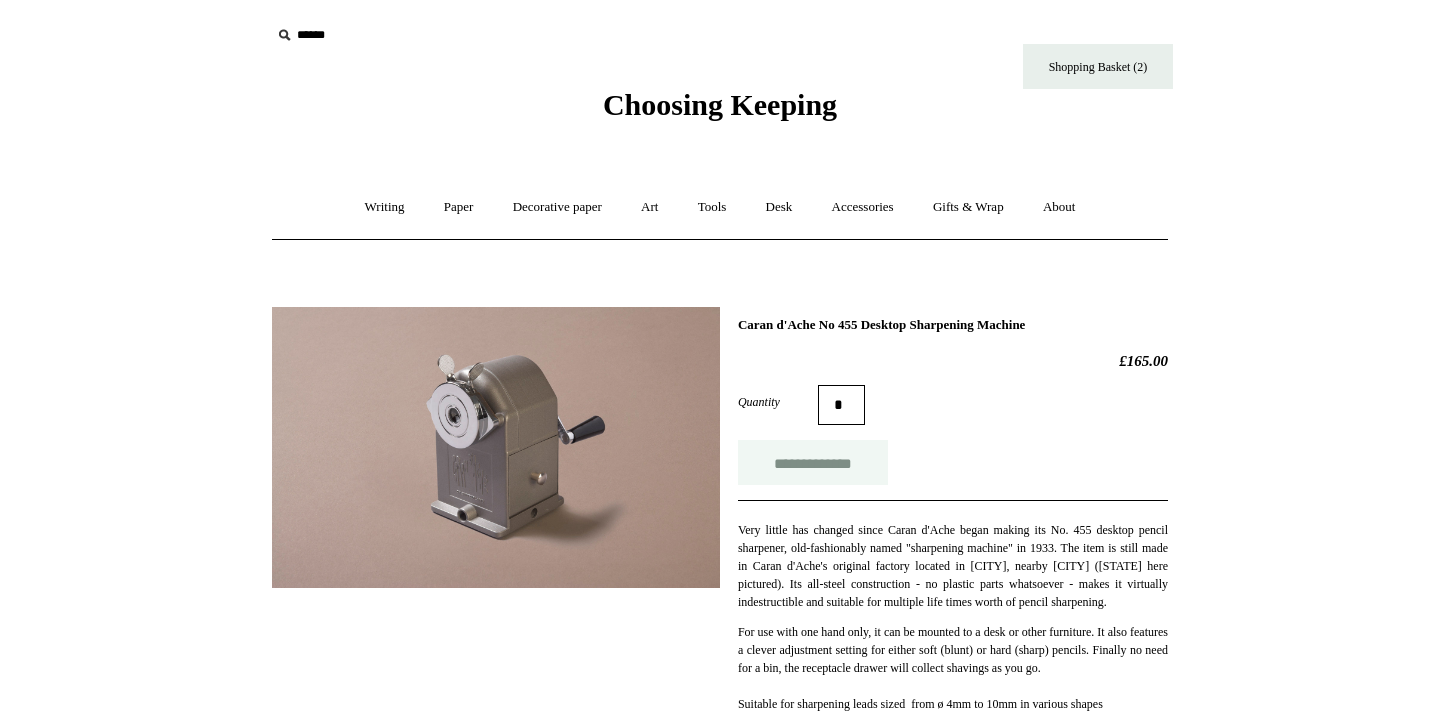 click on "**********" at bounding box center (813, 462) 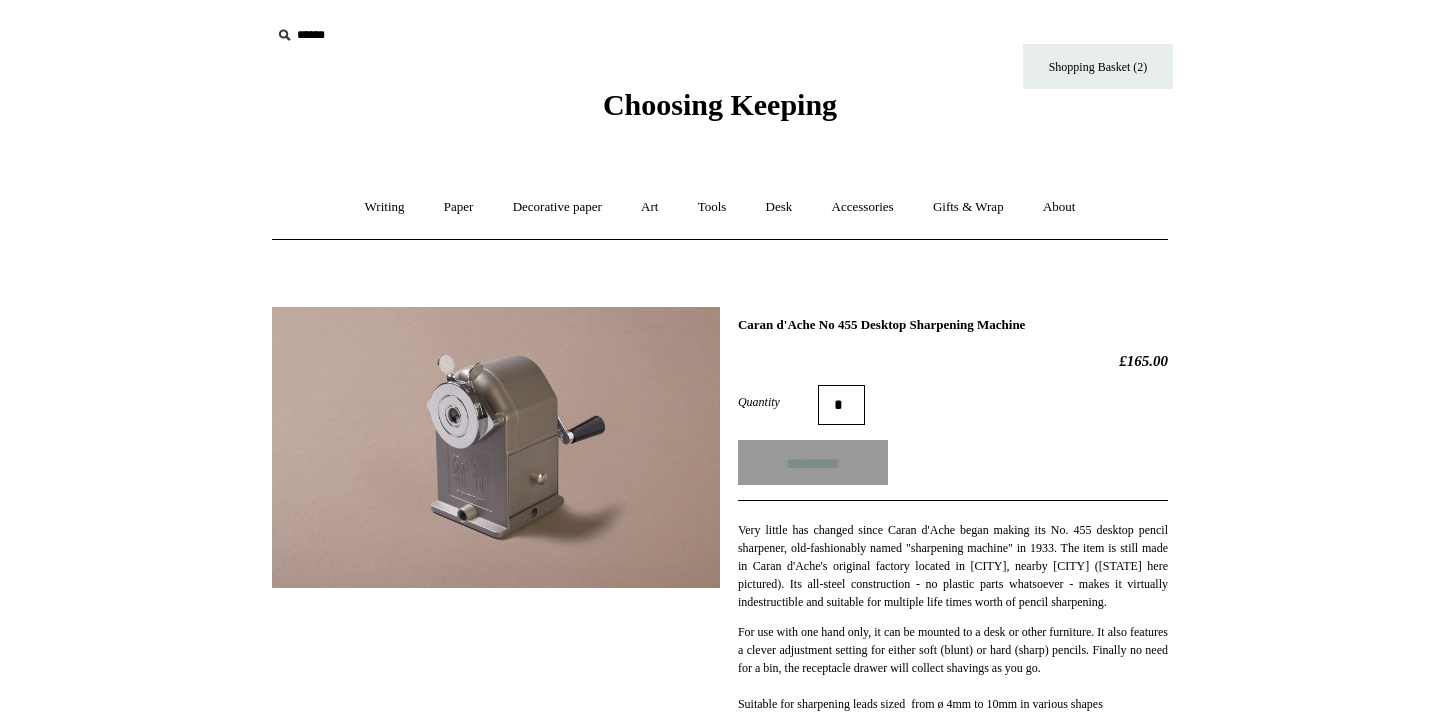 type on "**********" 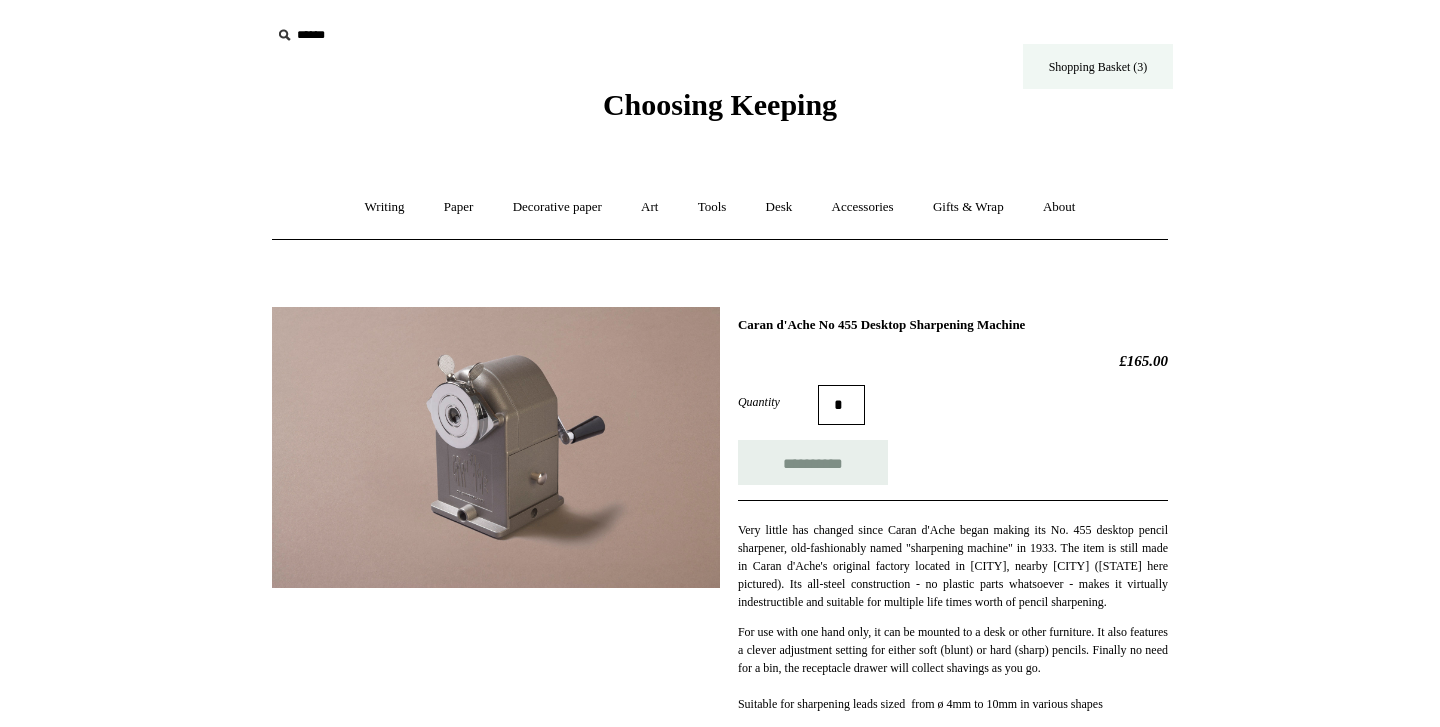 click on "Shopping Basket (3)" at bounding box center [1098, 66] 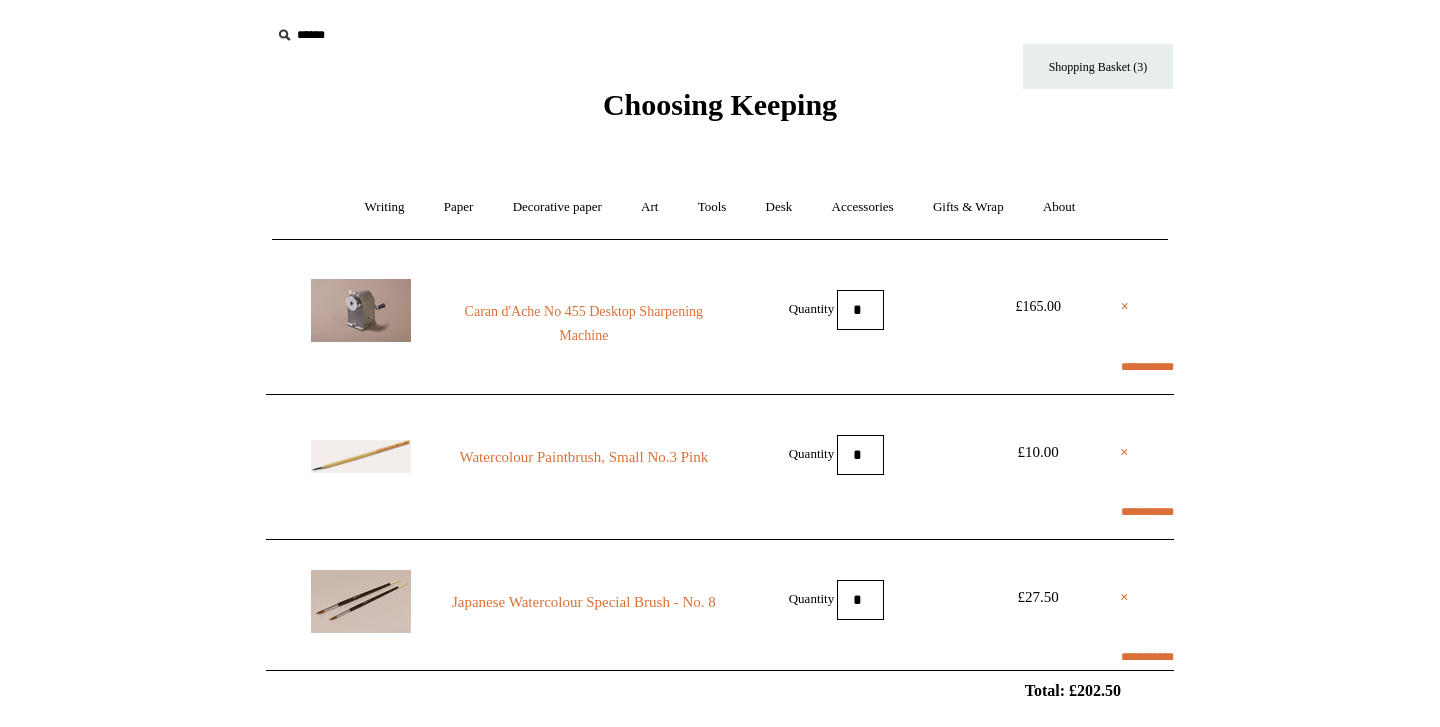 scroll, scrollTop: 0, scrollLeft: 0, axis: both 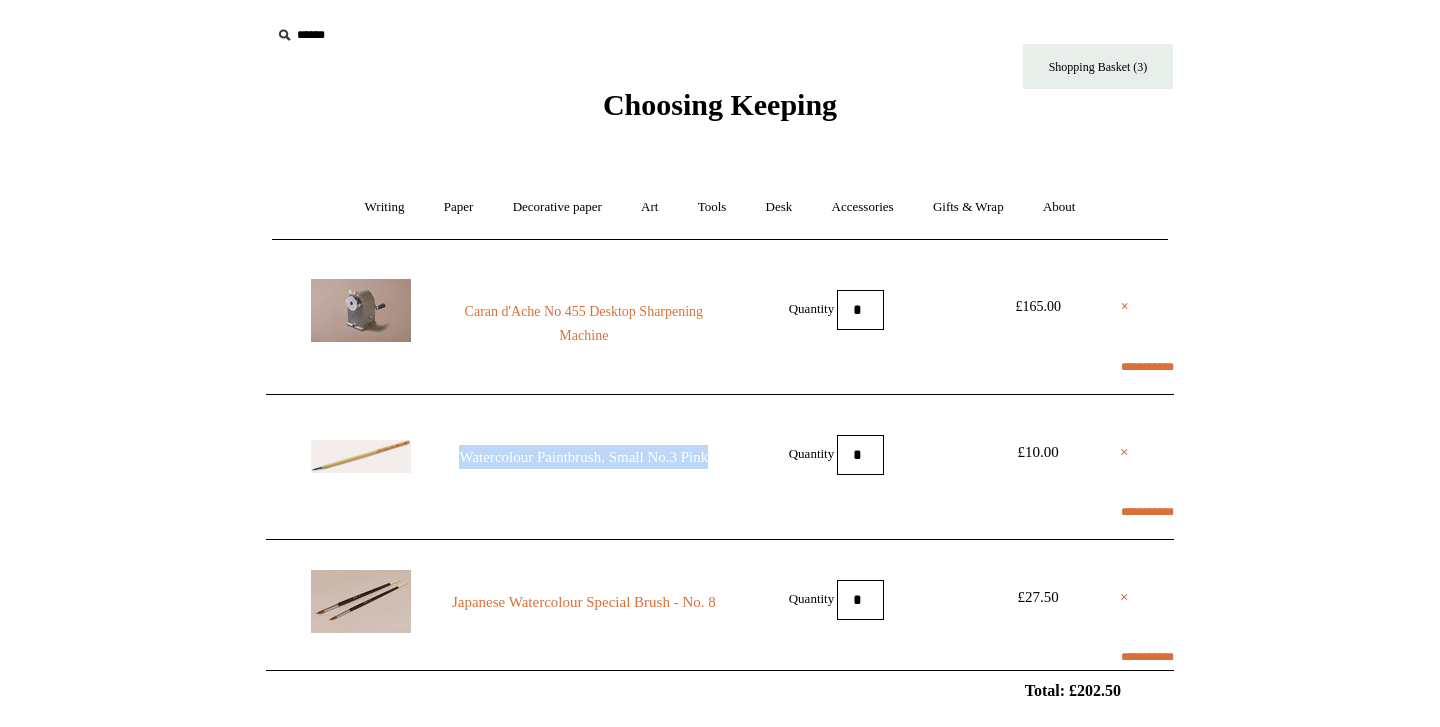 select on "**********" 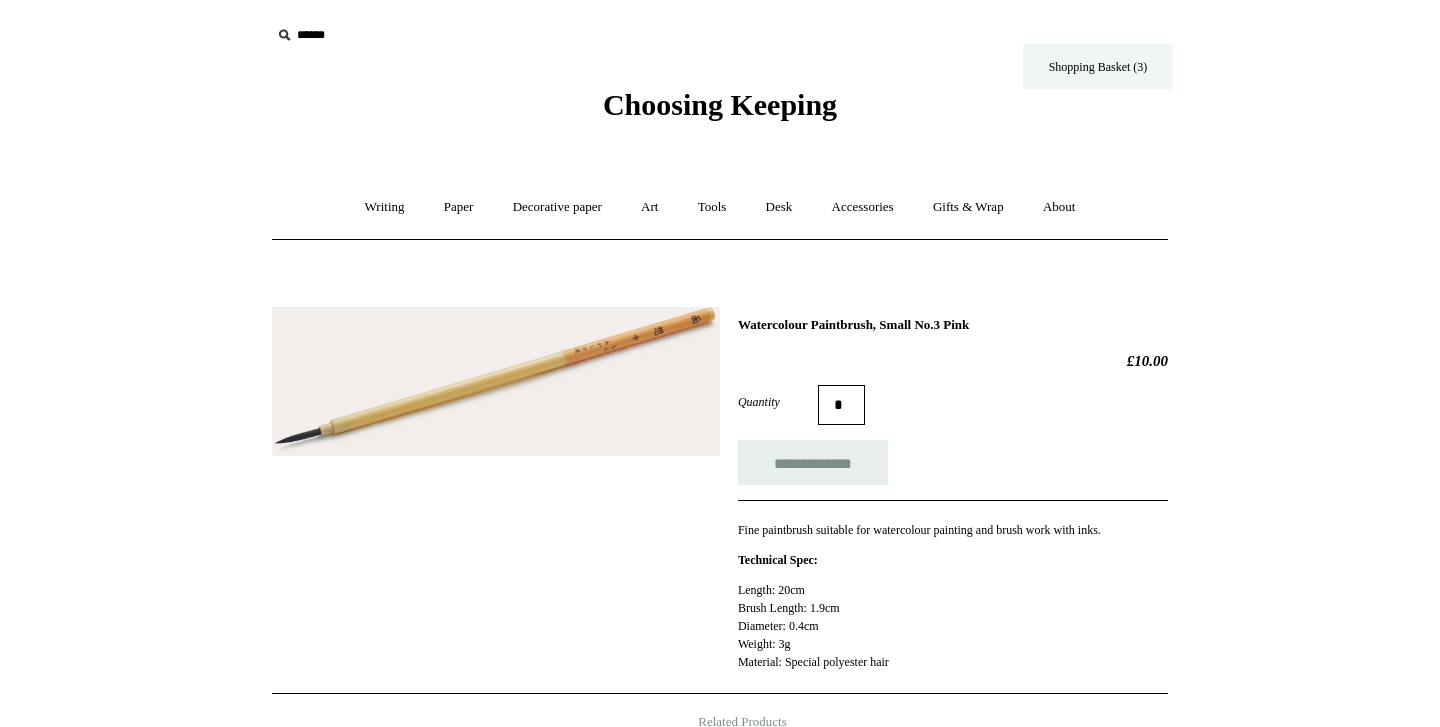 scroll, scrollTop: 0, scrollLeft: 0, axis: both 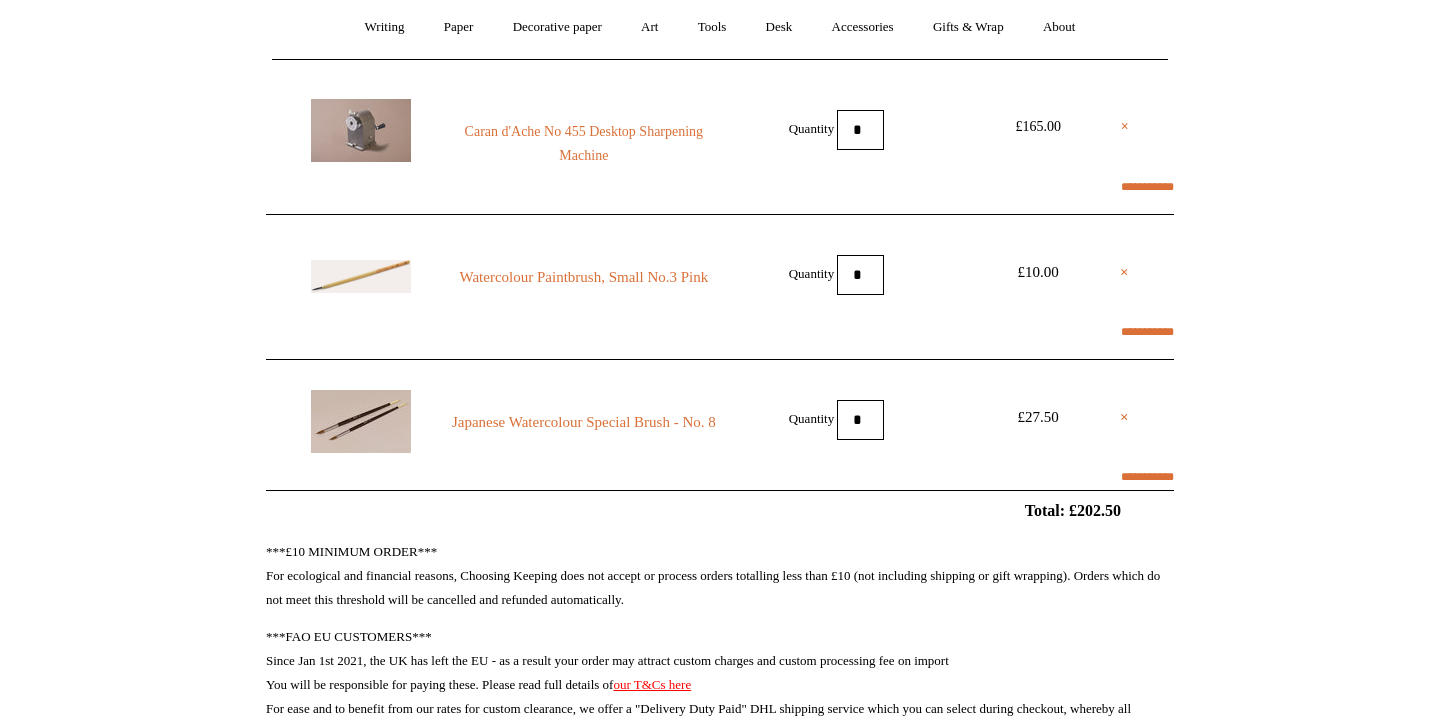 select on "**********" 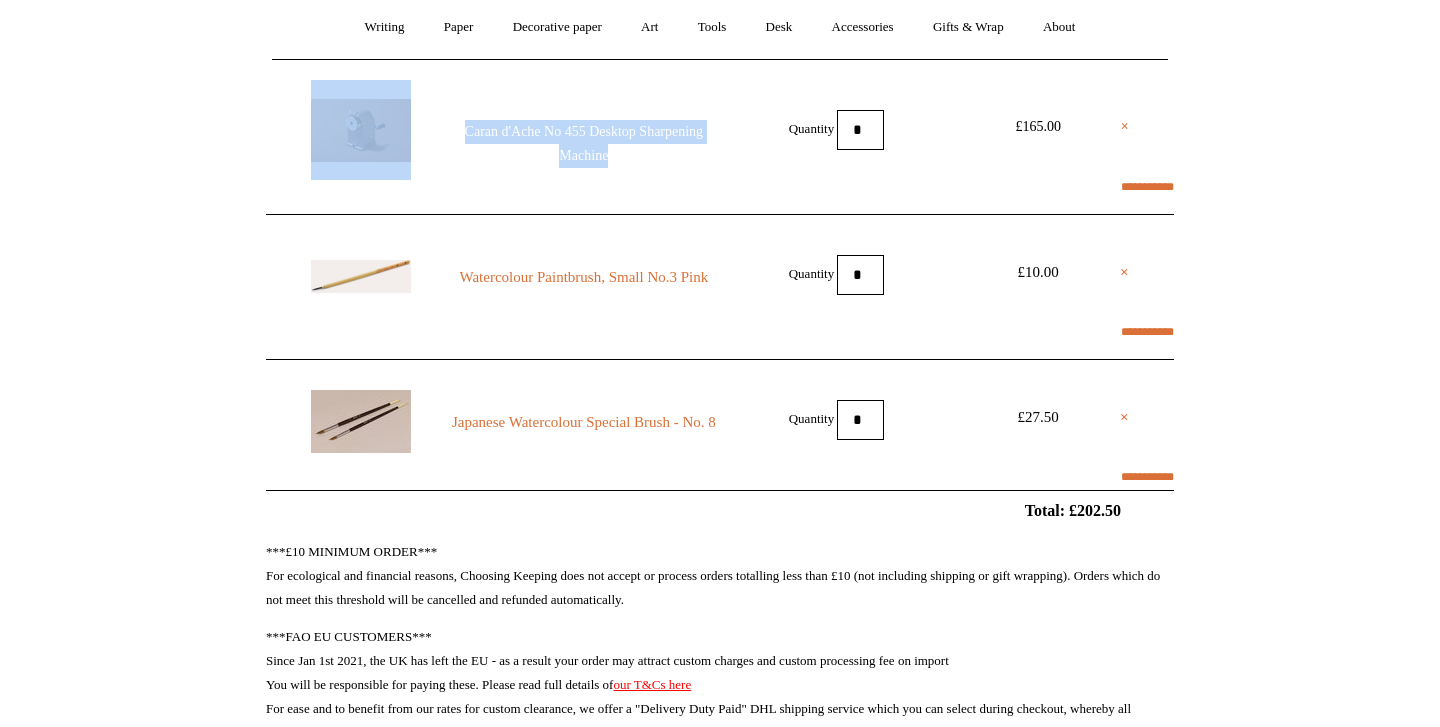 drag, startPoint x: 442, startPoint y: 116, endPoint x: 686, endPoint y: 154, distance: 246.94128 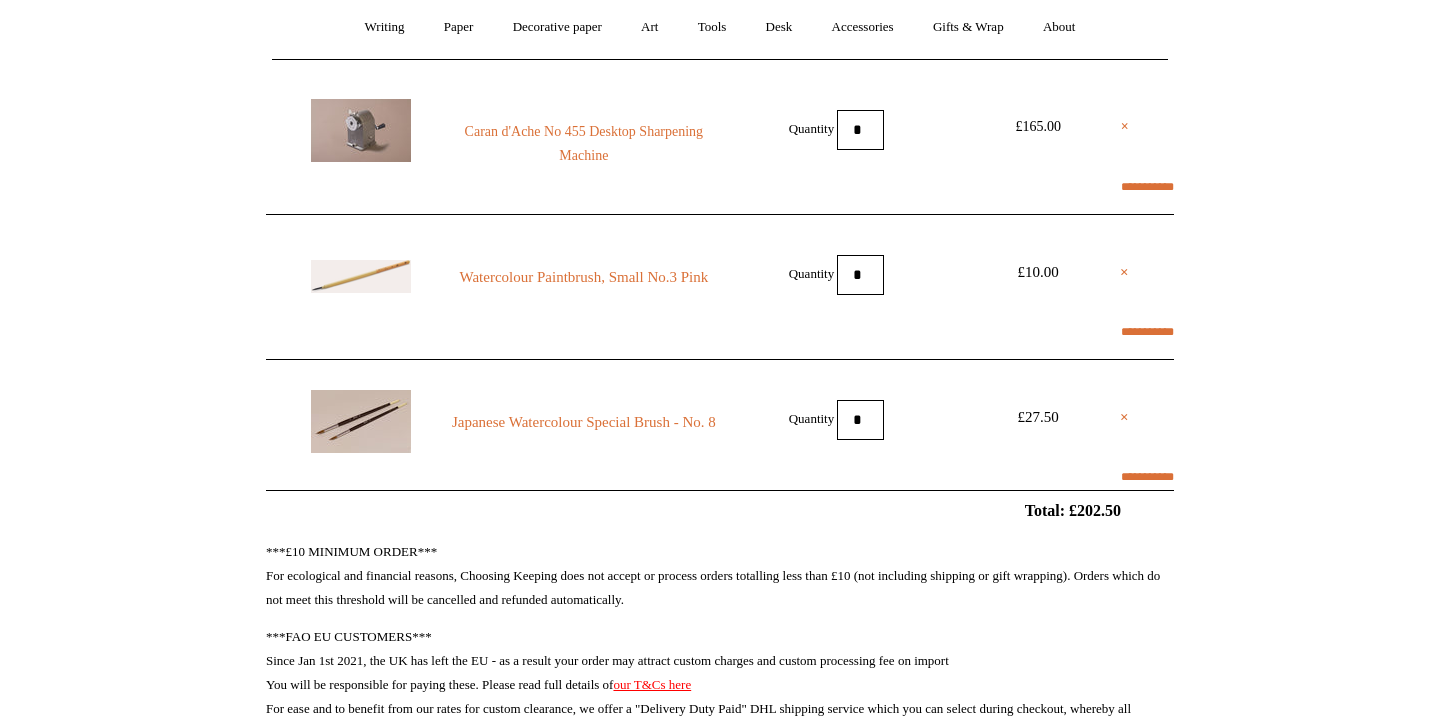 click on "Menu
Choosing Keeping
*
Shipping Information
Shopping Basket (3)
*
⤺
+ +" at bounding box center (720, 889) 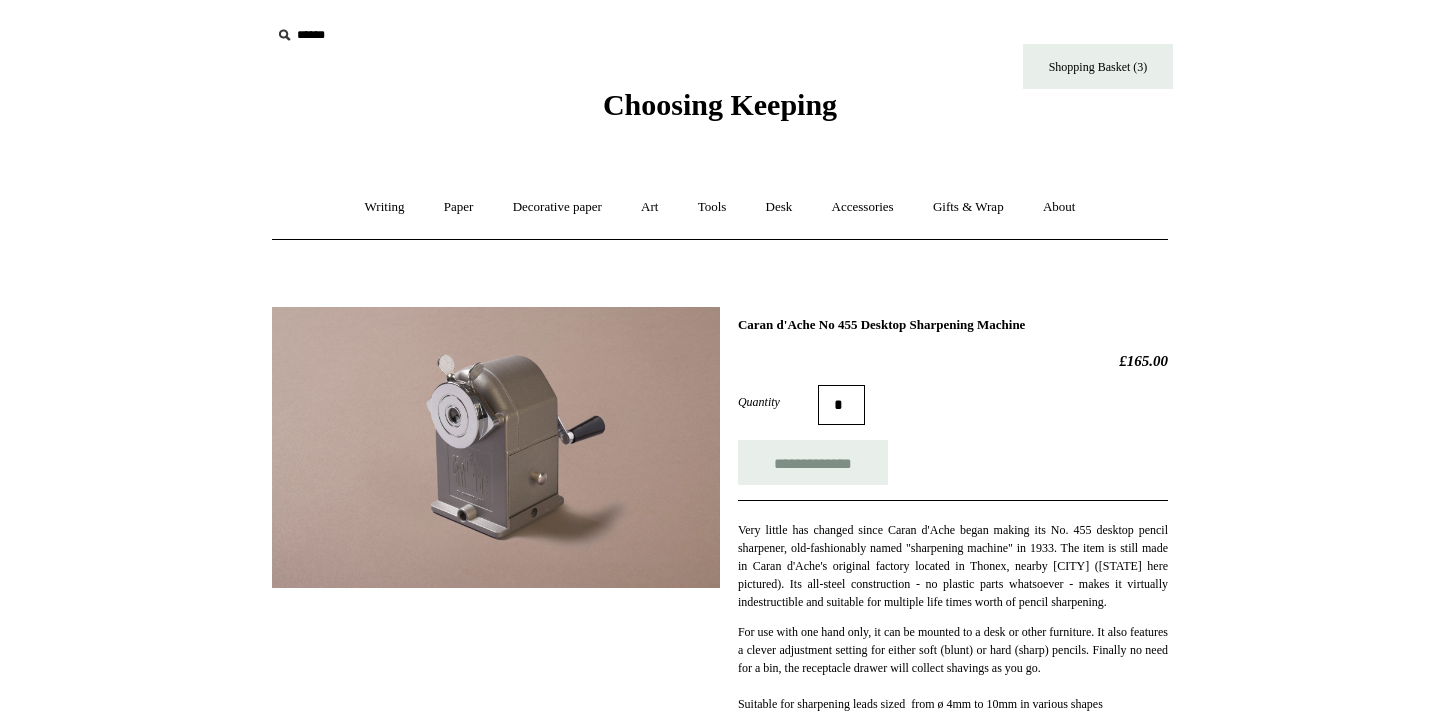 scroll, scrollTop: 0, scrollLeft: 0, axis: both 